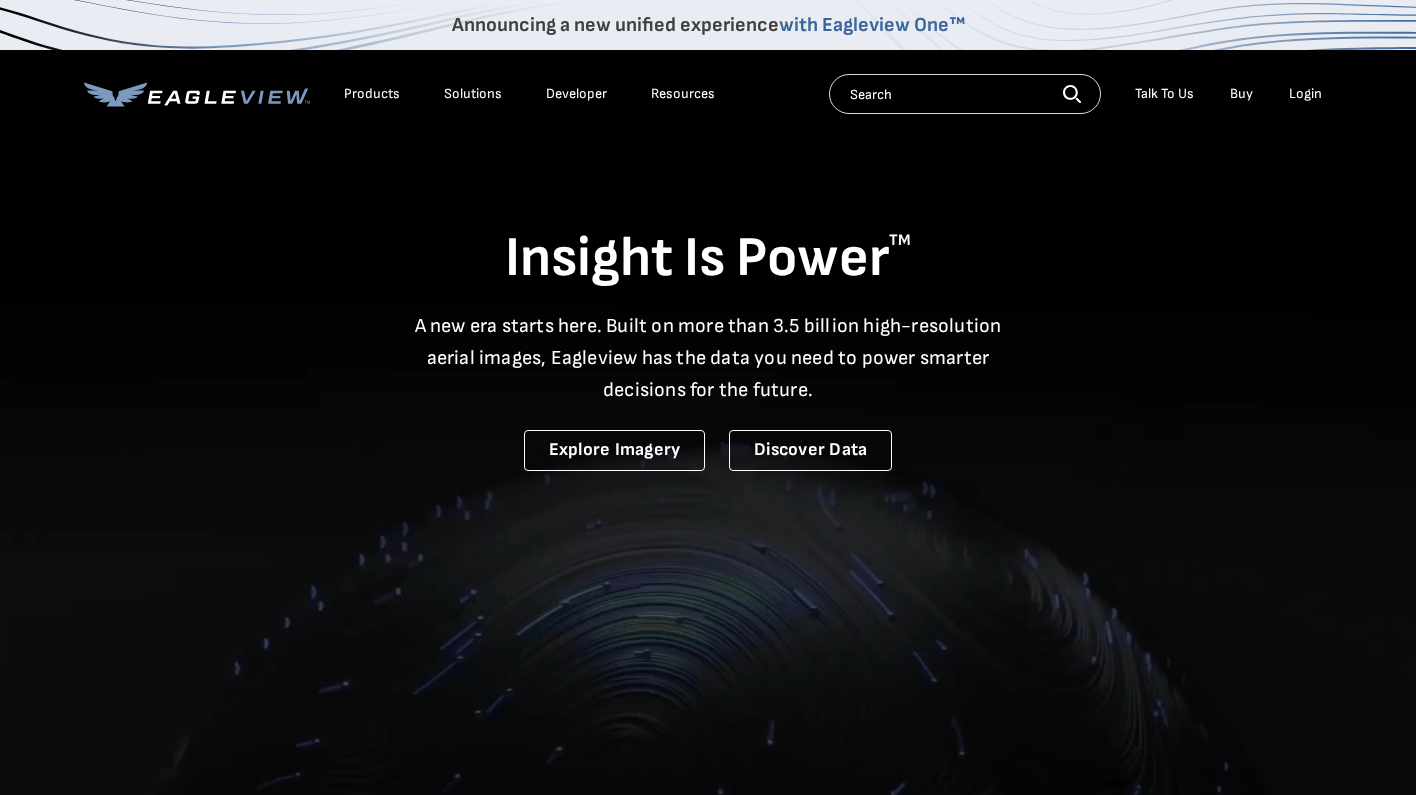 scroll, scrollTop: 0, scrollLeft: 0, axis: both 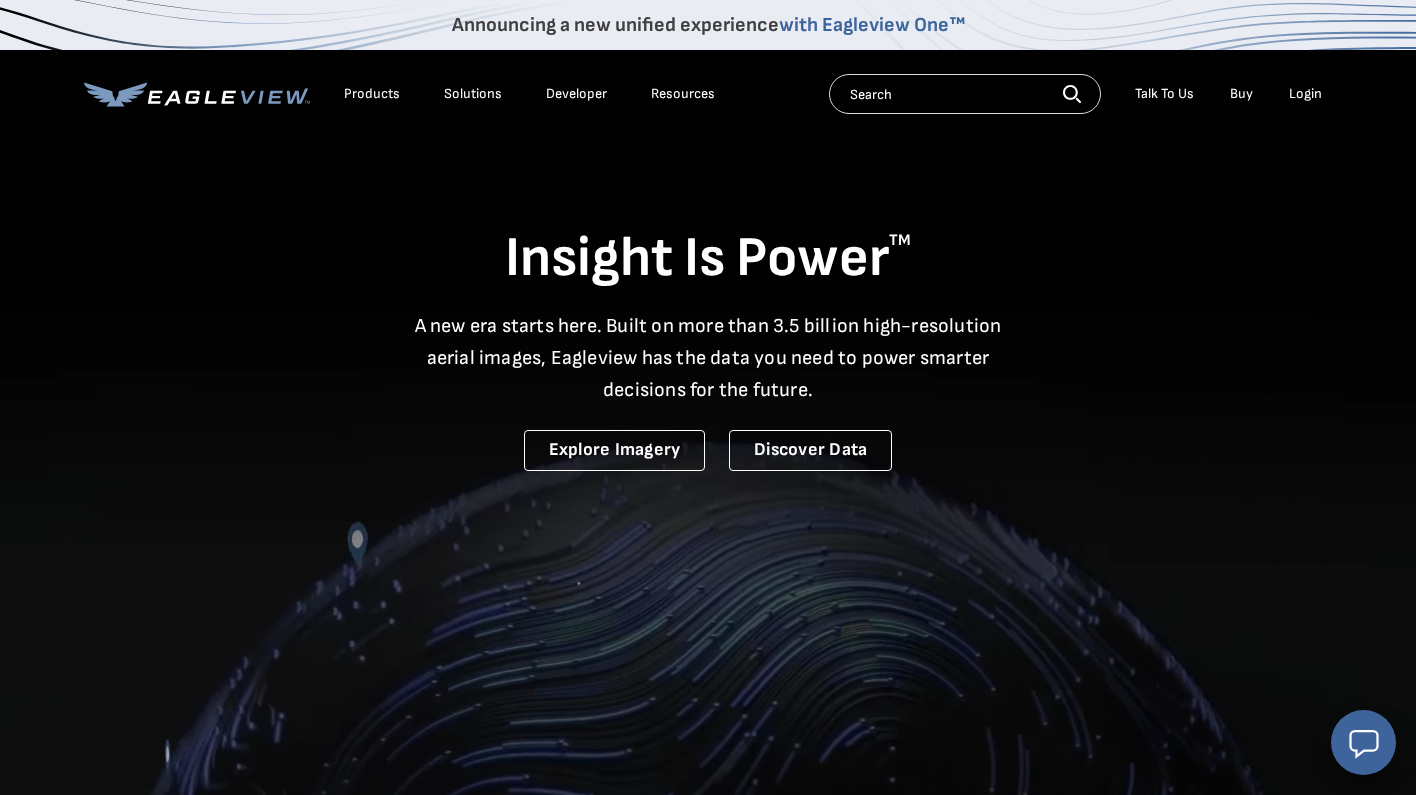 click on "Login" at bounding box center [1305, 94] 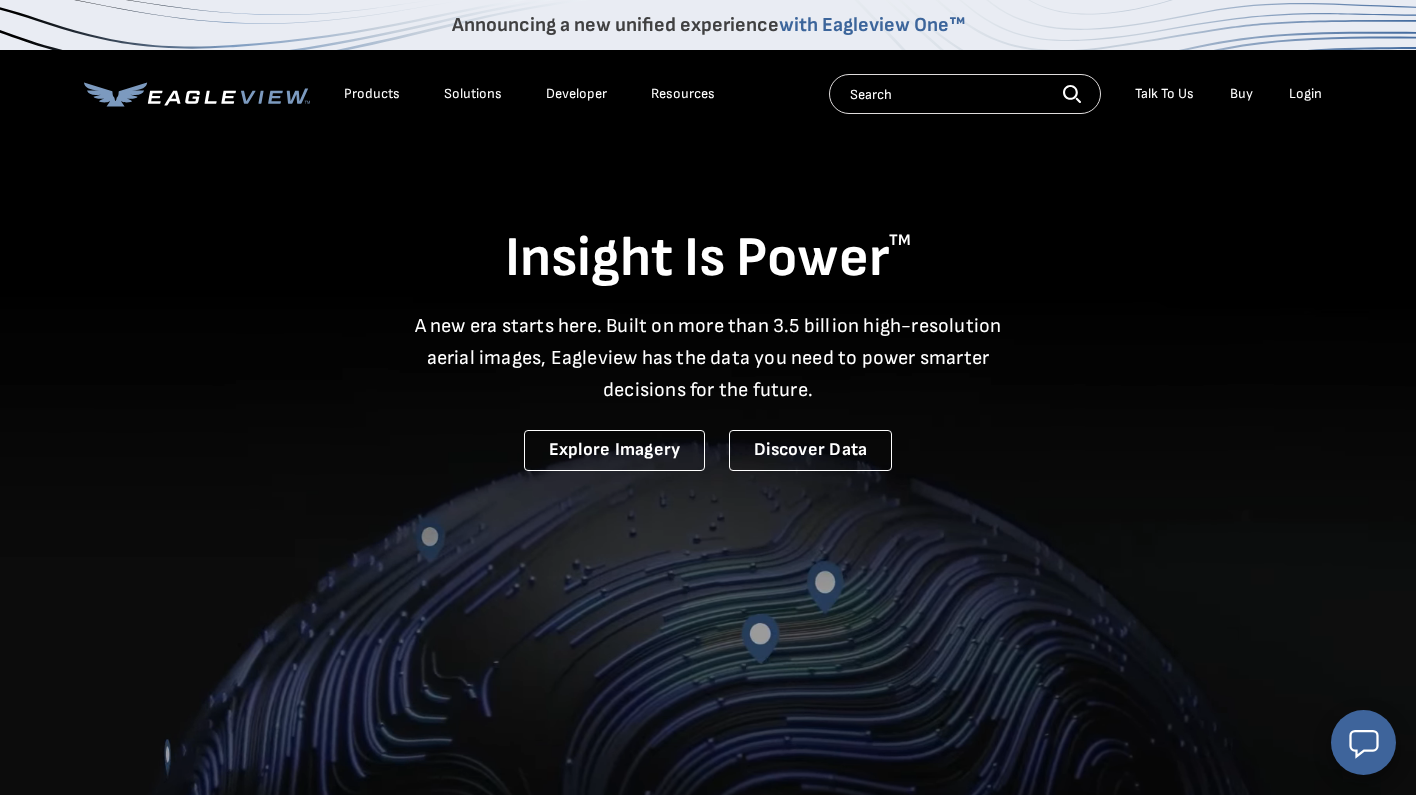 click on "Login" at bounding box center (1305, 94) 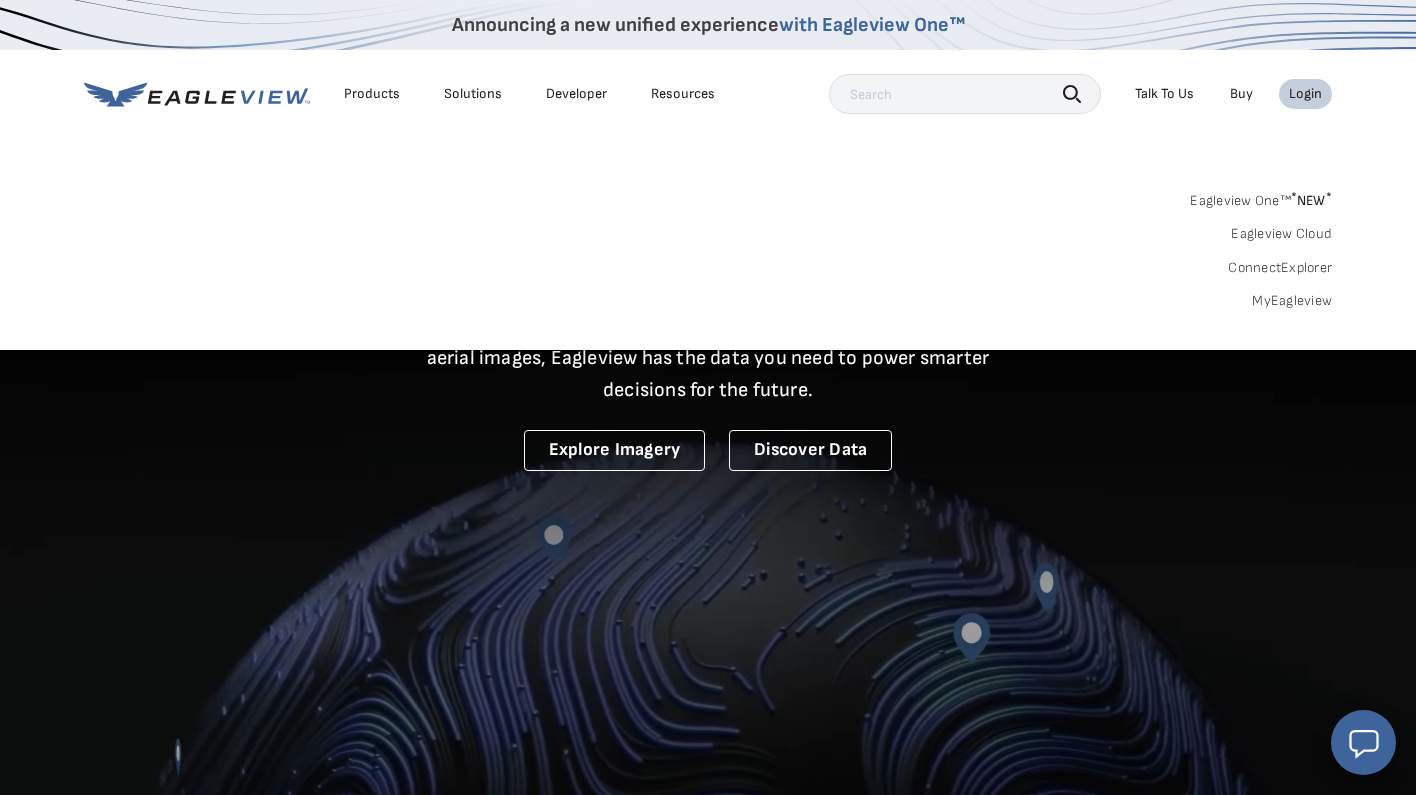 click on "MyEagleview" at bounding box center (1292, 301) 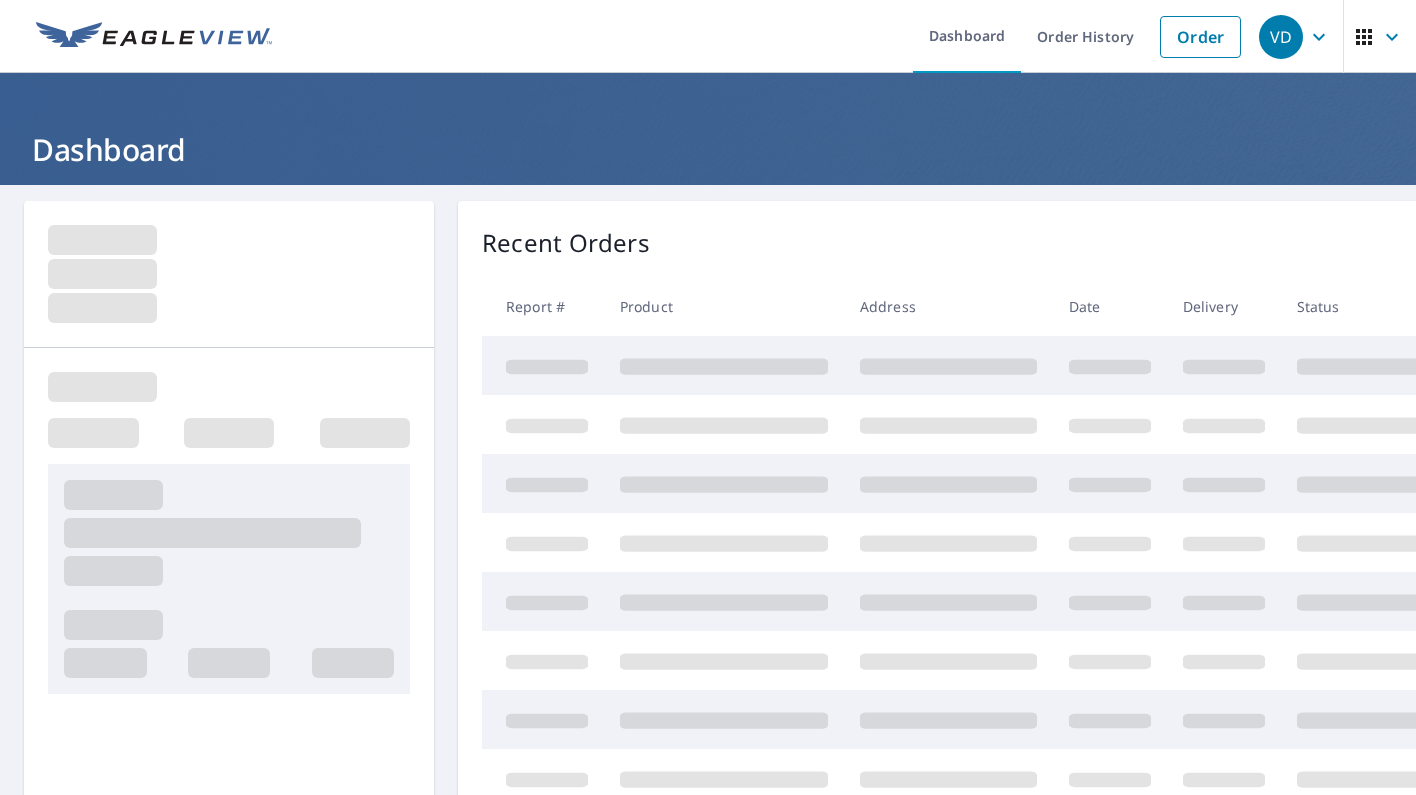 scroll, scrollTop: 0, scrollLeft: 0, axis: both 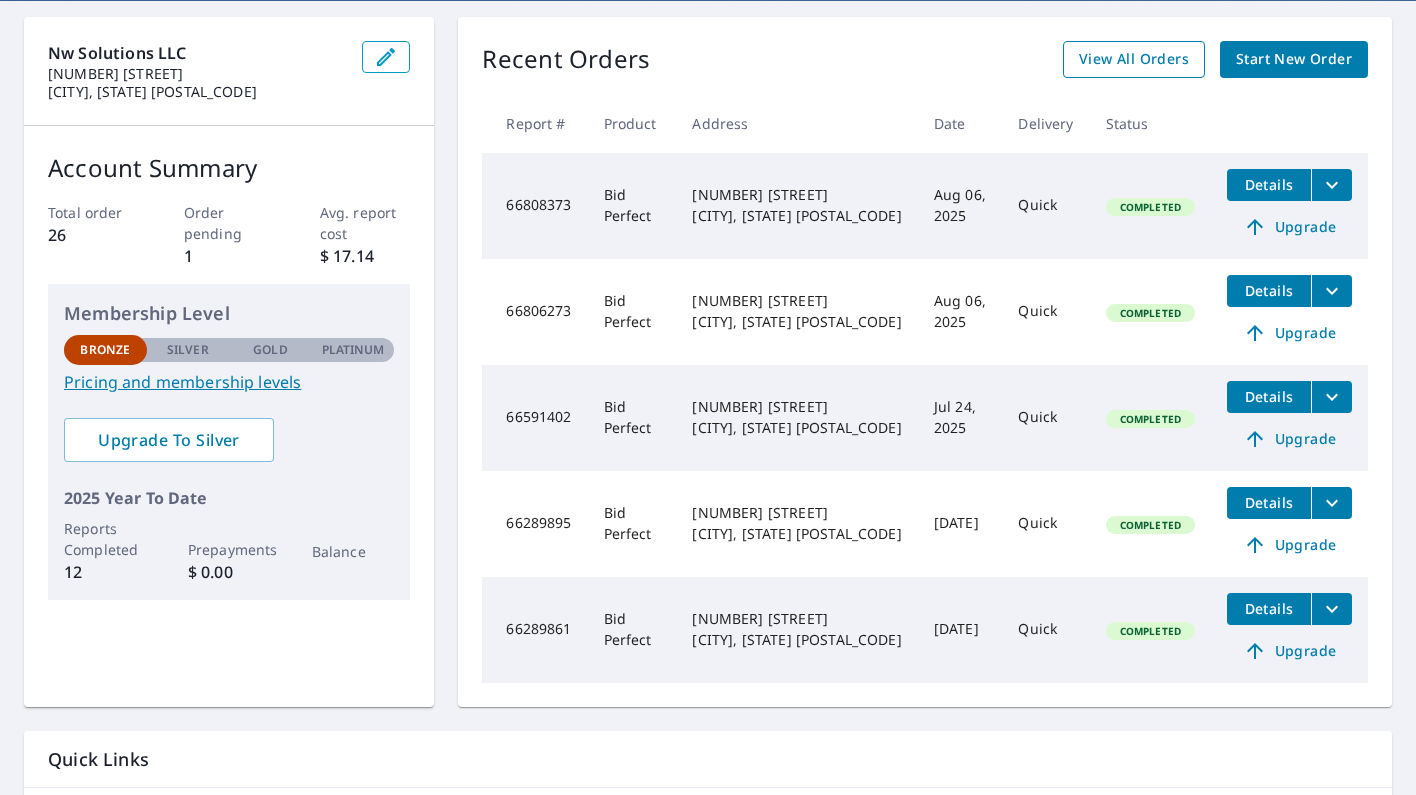 click on "View All Orders" at bounding box center [1134, 59] 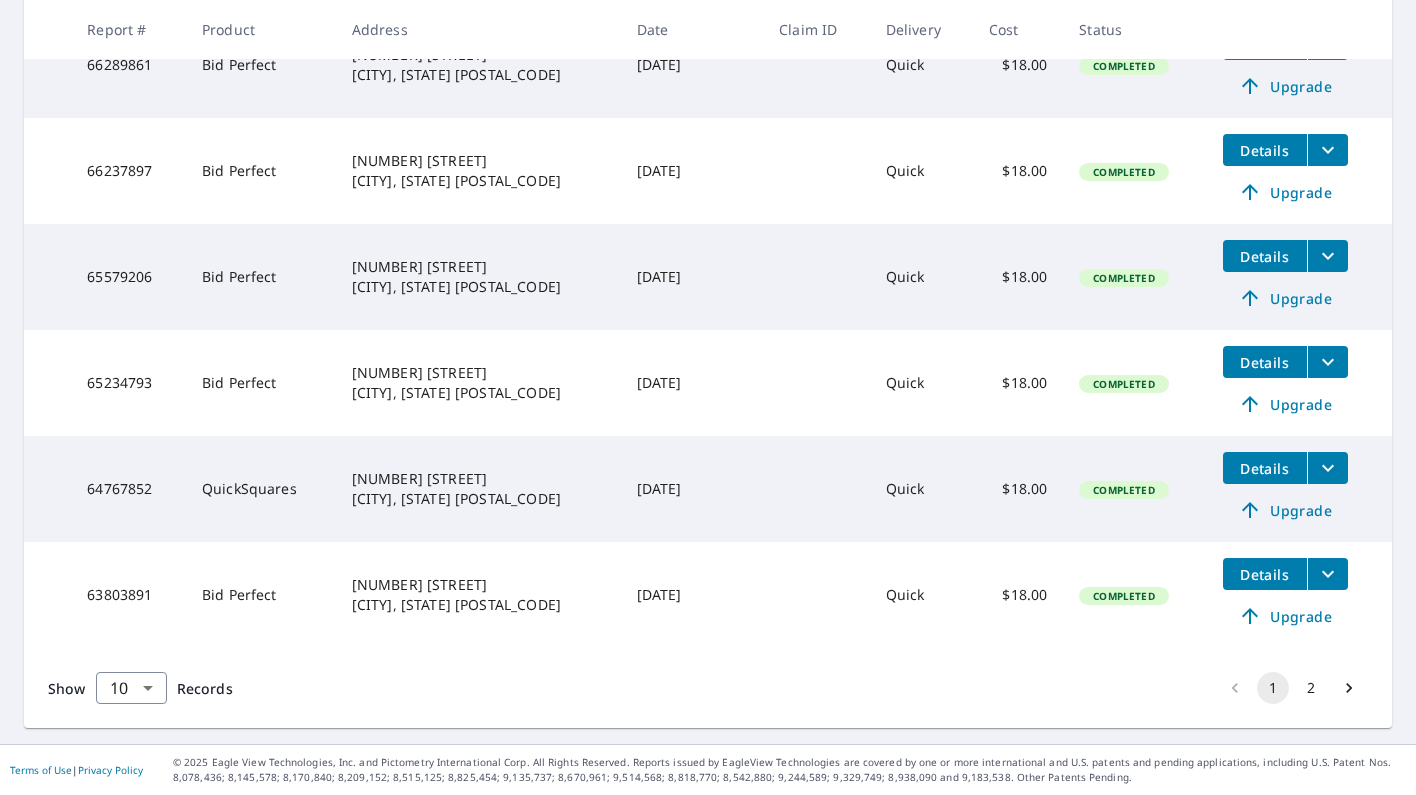 scroll, scrollTop: 855, scrollLeft: 0, axis: vertical 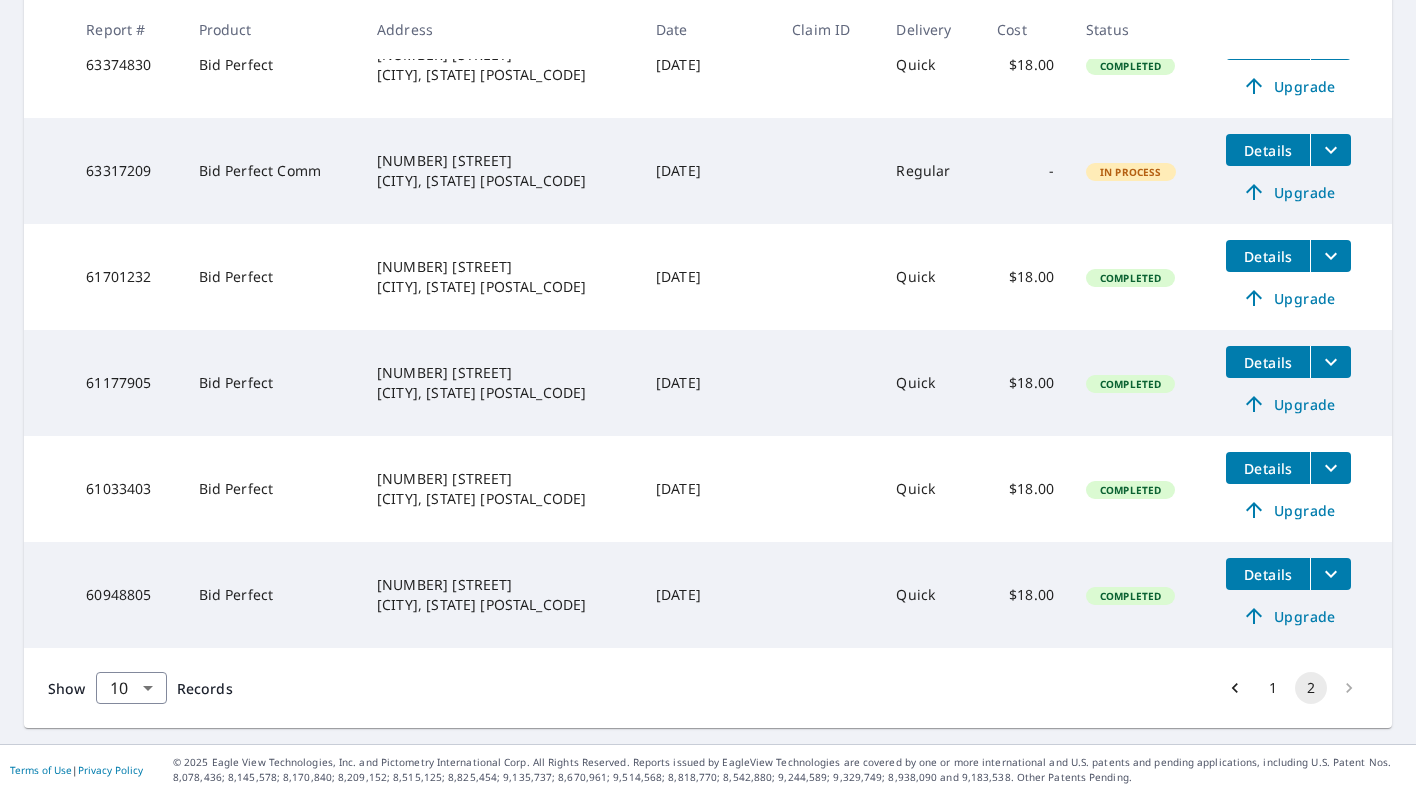 click at bounding box center (1349, 688) 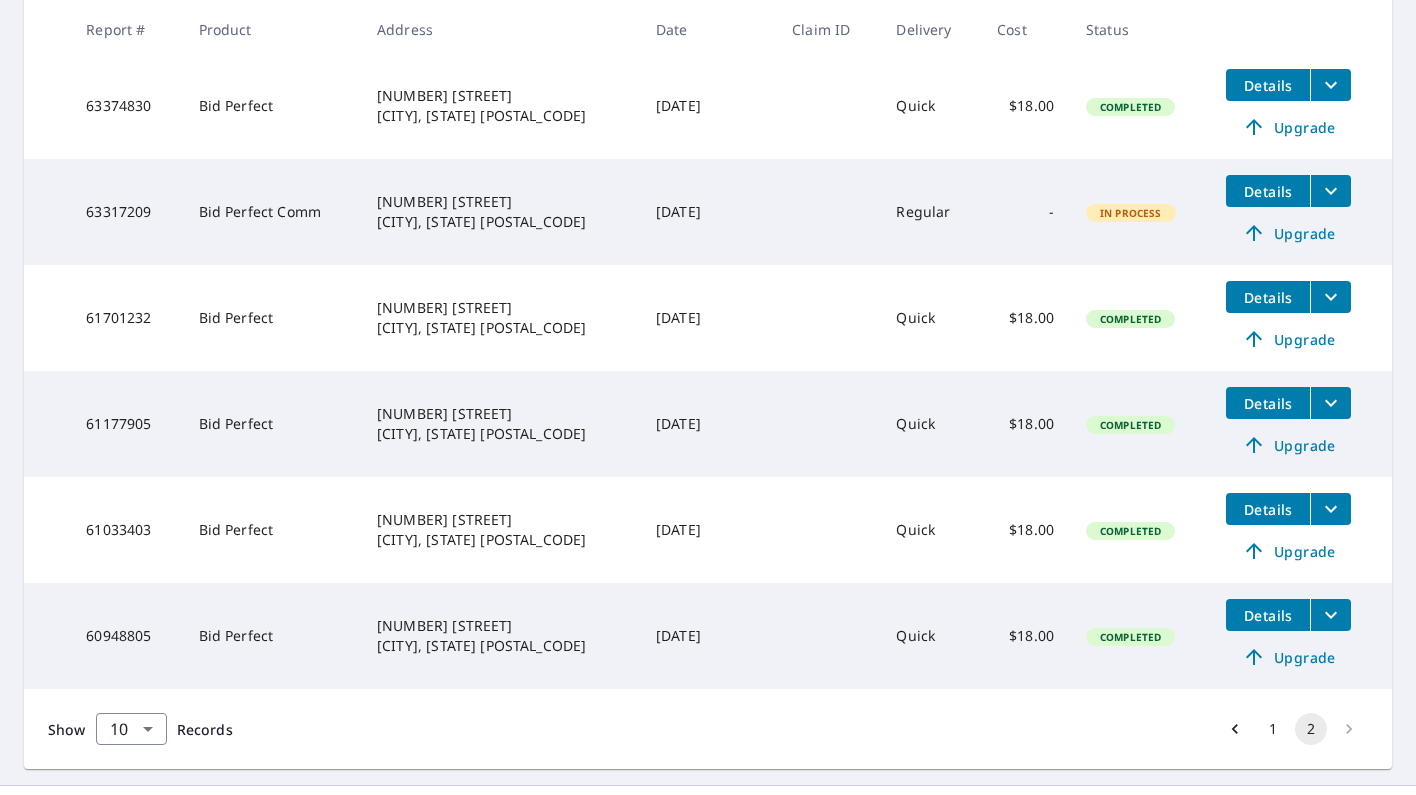 scroll, scrollTop: 501, scrollLeft: 0, axis: vertical 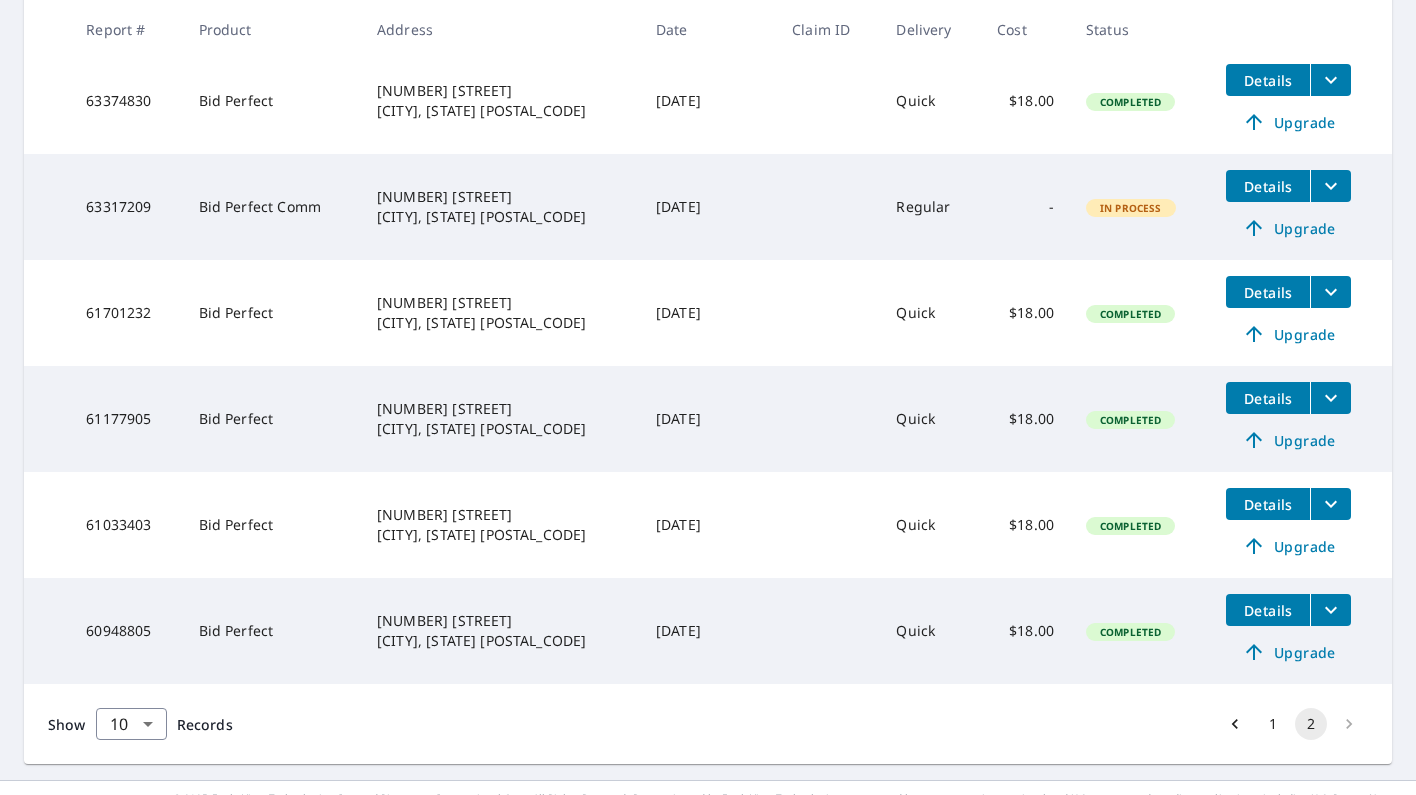 click on "Details" at bounding box center (1268, 504) 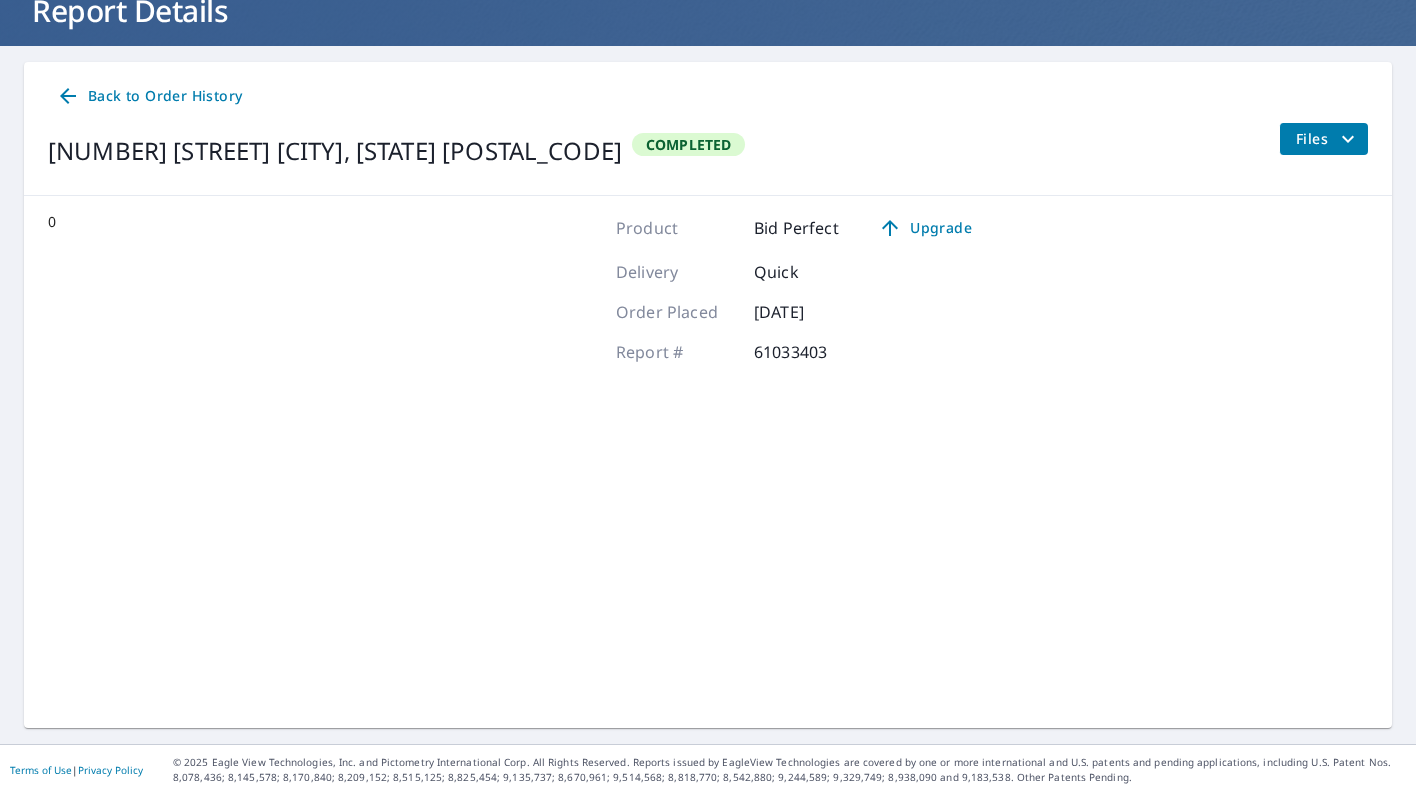 scroll, scrollTop: 138, scrollLeft: 0, axis: vertical 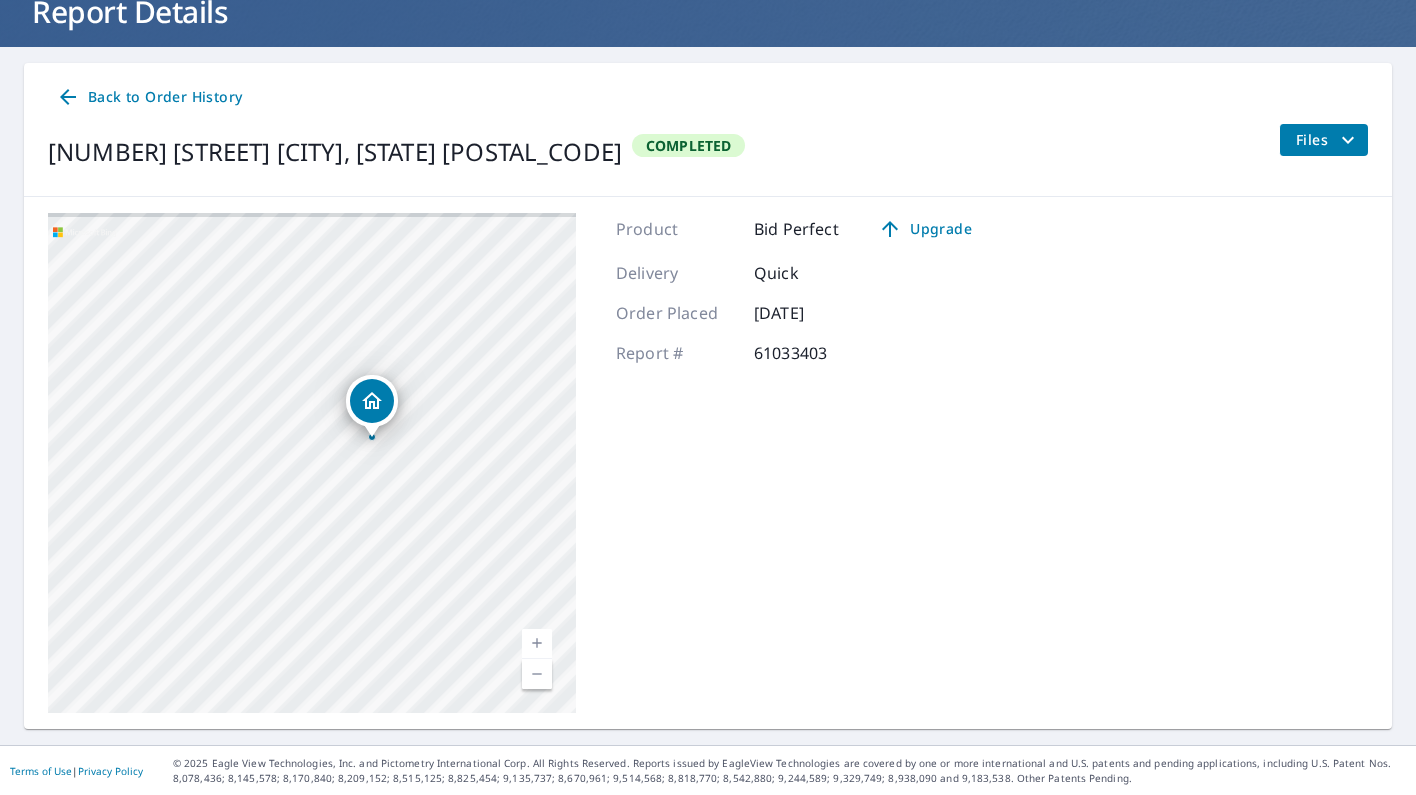 drag, startPoint x: 323, startPoint y: 458, endPoint x: 356, endPoint y: 698, distance: 242.25813 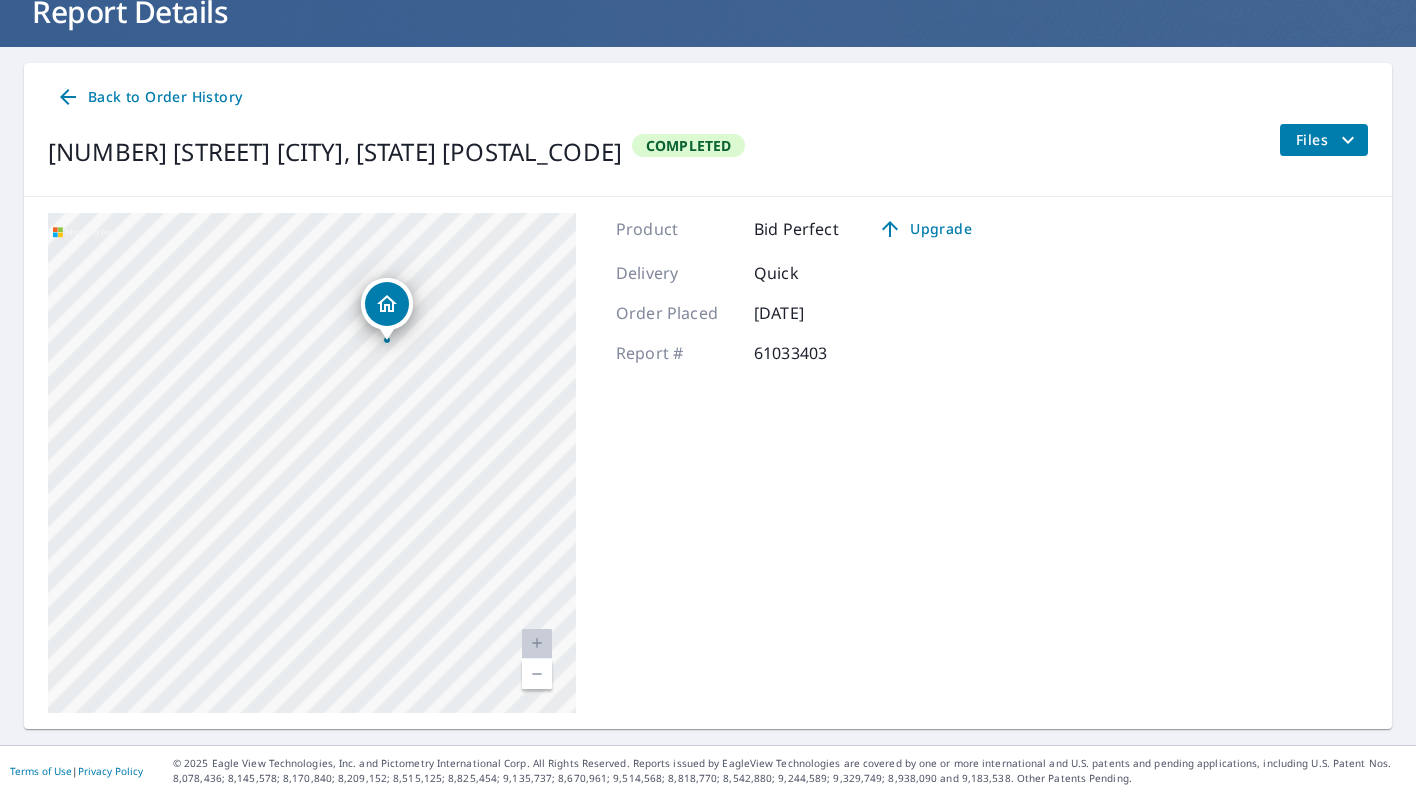 drag, startPoint x: 403, startPoint y: 507, endPoint x: 404, endPoint y: 650, distance: 143.0035 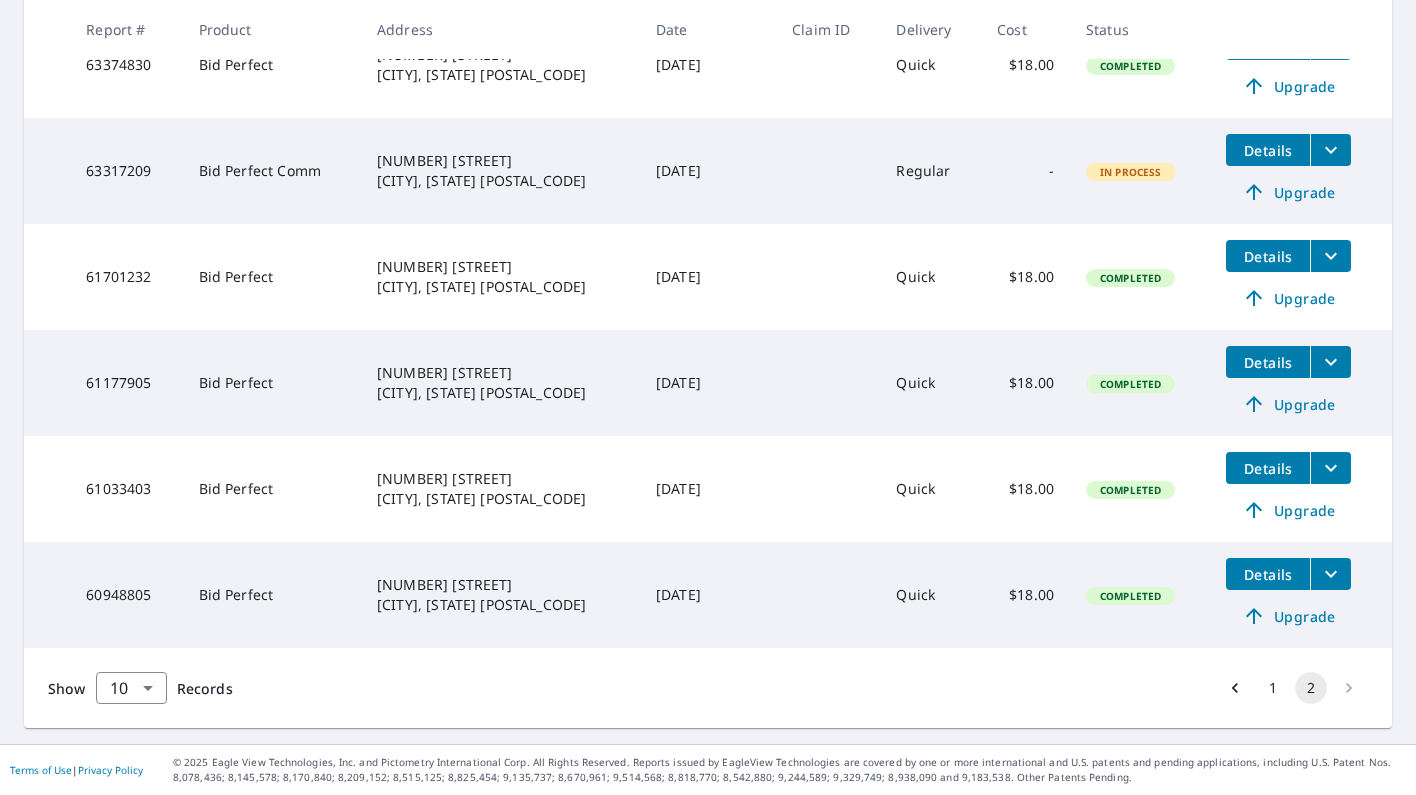 scroll, scrollTop: 537, scrollLeft: 0, axis: vertical 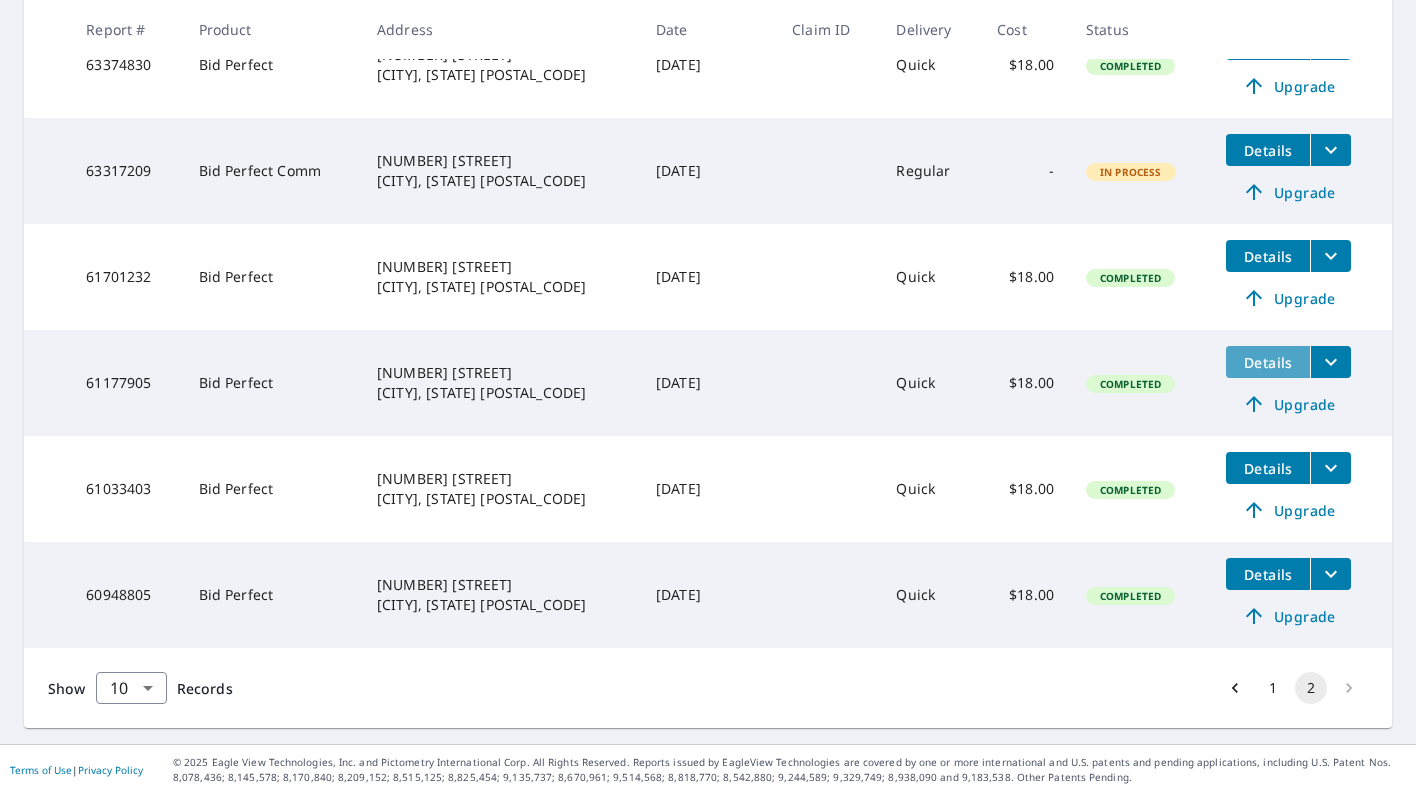 click on "Details" at bounding box center [1268, 362] 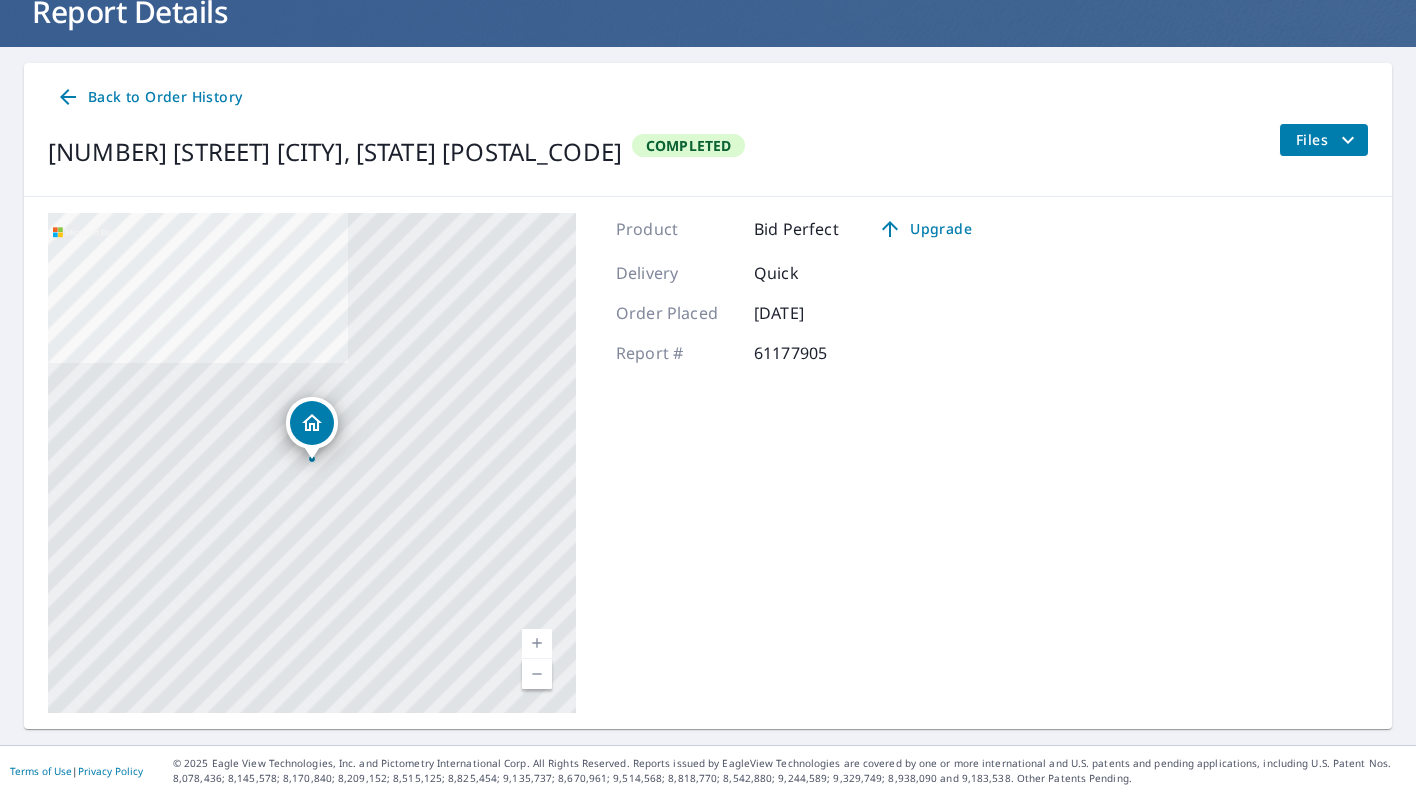 click 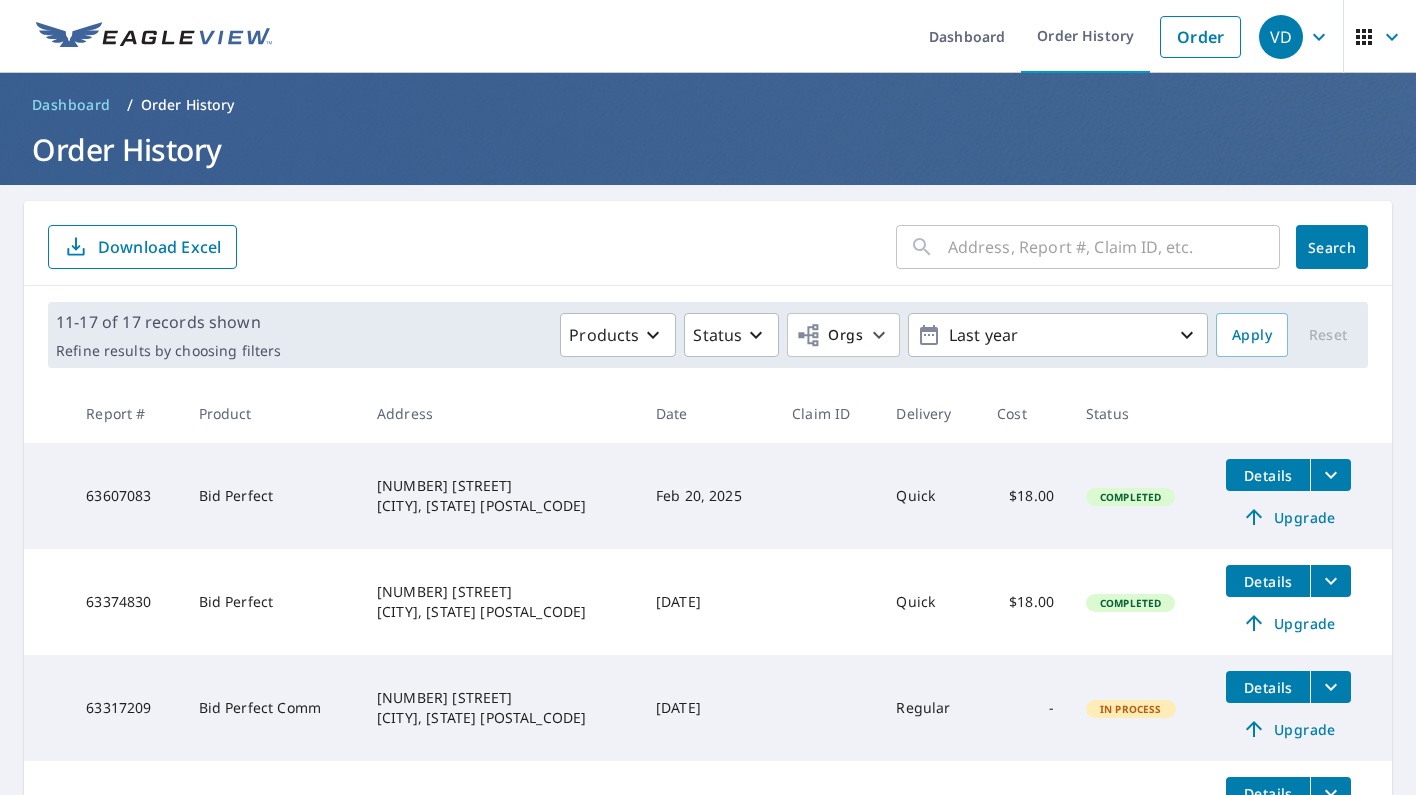 scroll, scrollTop: 0, scrollLeft: 0, axis: both 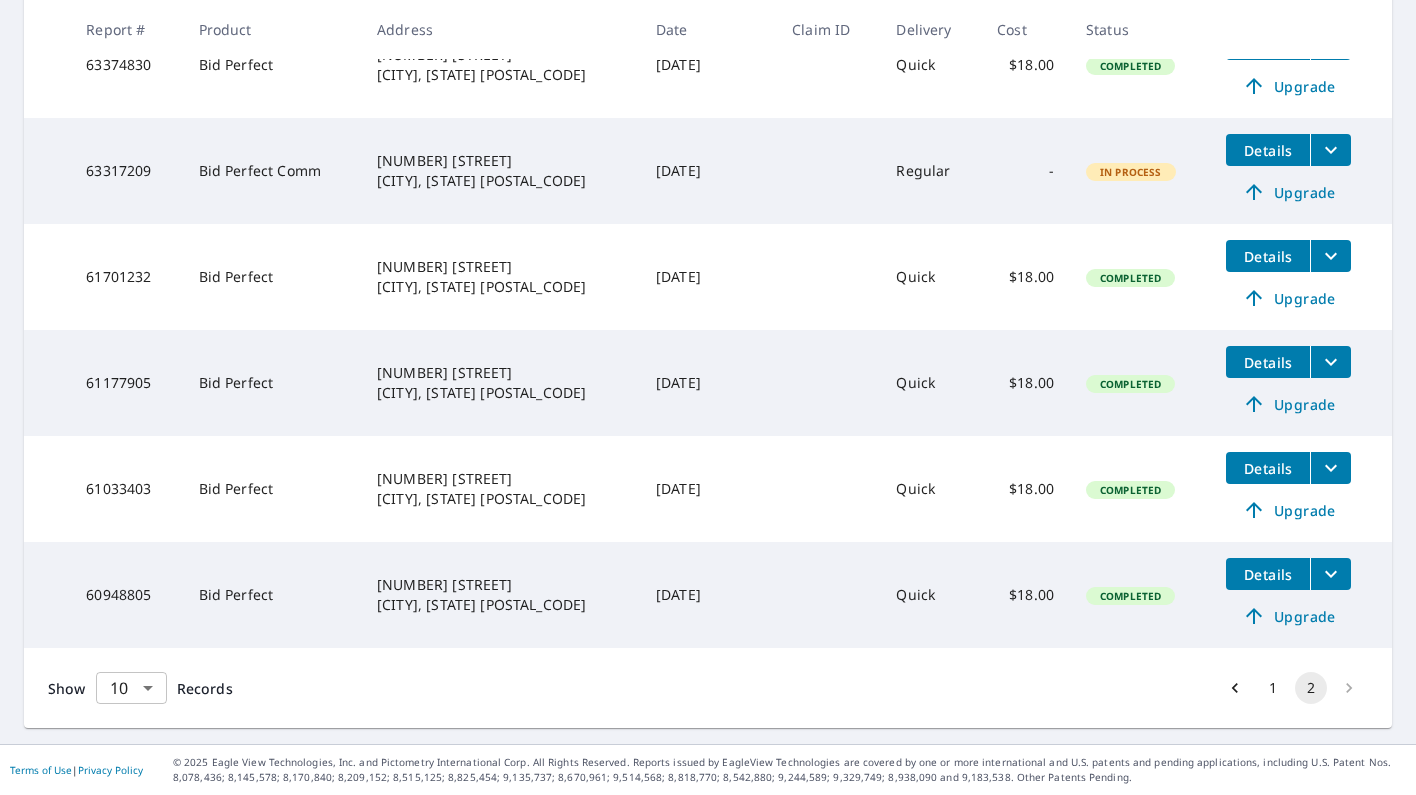 click on "VD VD
Dashboard Order History Order VD Dashboard / Order History Order History ​ Search Download Excel 11-17 of 17 records shown Refine results by choosing filters Products Status Orgs Last year Apply Reset Report # Product Address Date Claim ID Delivery Cost Status 63607083 Bid Perfect [NUMBER] [STREET]
[CITY], [STATE] [POSTAL_CODE] [DATE] Quick $18.00 Completed Details Upgrade 63374830 Bid Perfect [NUMBER] [STREET]
[CITY], [STATE] [POSTAL_CODE] [DATE] Quick $18.00 Completed Details Upgrade 63317209 Bid Perfect Comm [NUMBER] [STREET]
[CITY], [STATE] [POSTAL_CODE] [DATE] Regular - In Process Details Upgrade 61701232 Bid Perfect [NUMBER] [STREET]
[CITY], [STATE] [POSTAL_CODE] [DATE] Quick $18.00 Completed Details Upgrade 61177905 Bid Perfect [NUMBER] [STREET]
[CITY], [STATE] [POSTAL_CODE] [DATE] Quick $18.00 Completed Details Upgrade 61033403 Bid Perfect [NUMBER] [STREET]
[CITY], [STATE] [POSTAL_CODE] [DATE] Quick $18.00 Completed Details Upgrade 60948805 Bid Perfect [NUMBER] [STREET]
[CITY], [STATE] [POSTAL_CODE] Quick 10" at bounding box center (708, 397) 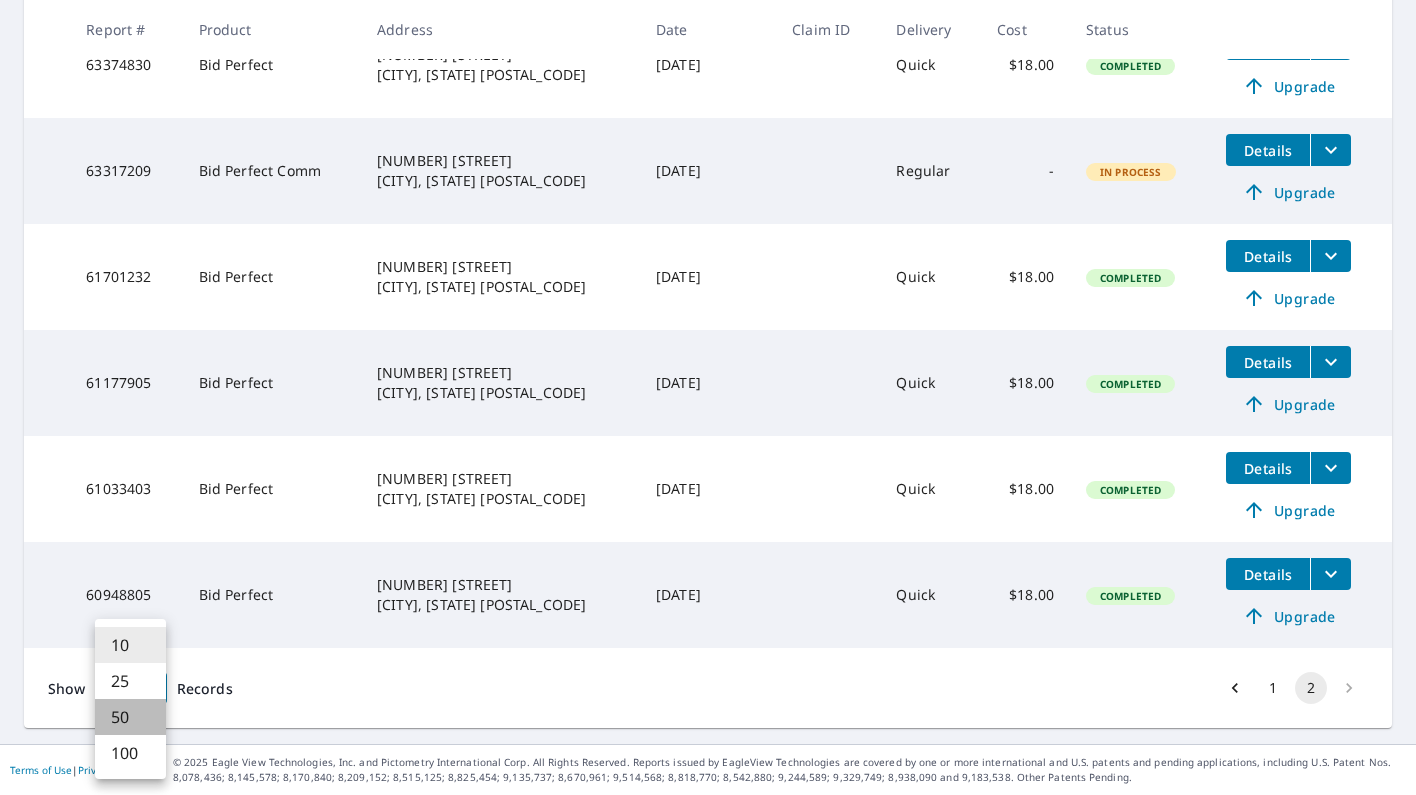 click on "50" at bounding box center [130, 717] 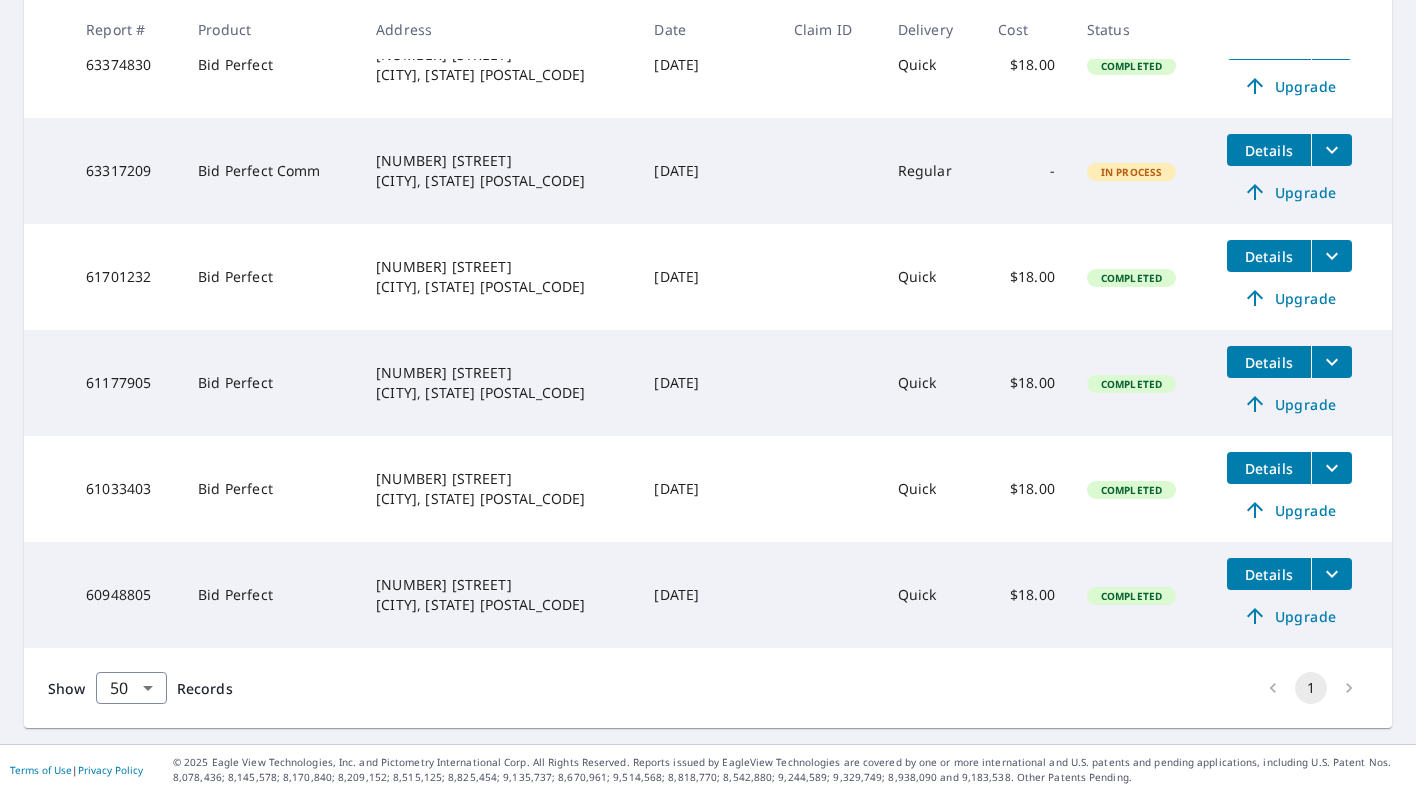 scroll, scrollTop: 1597, scrollLeft: 0, axis: vertical 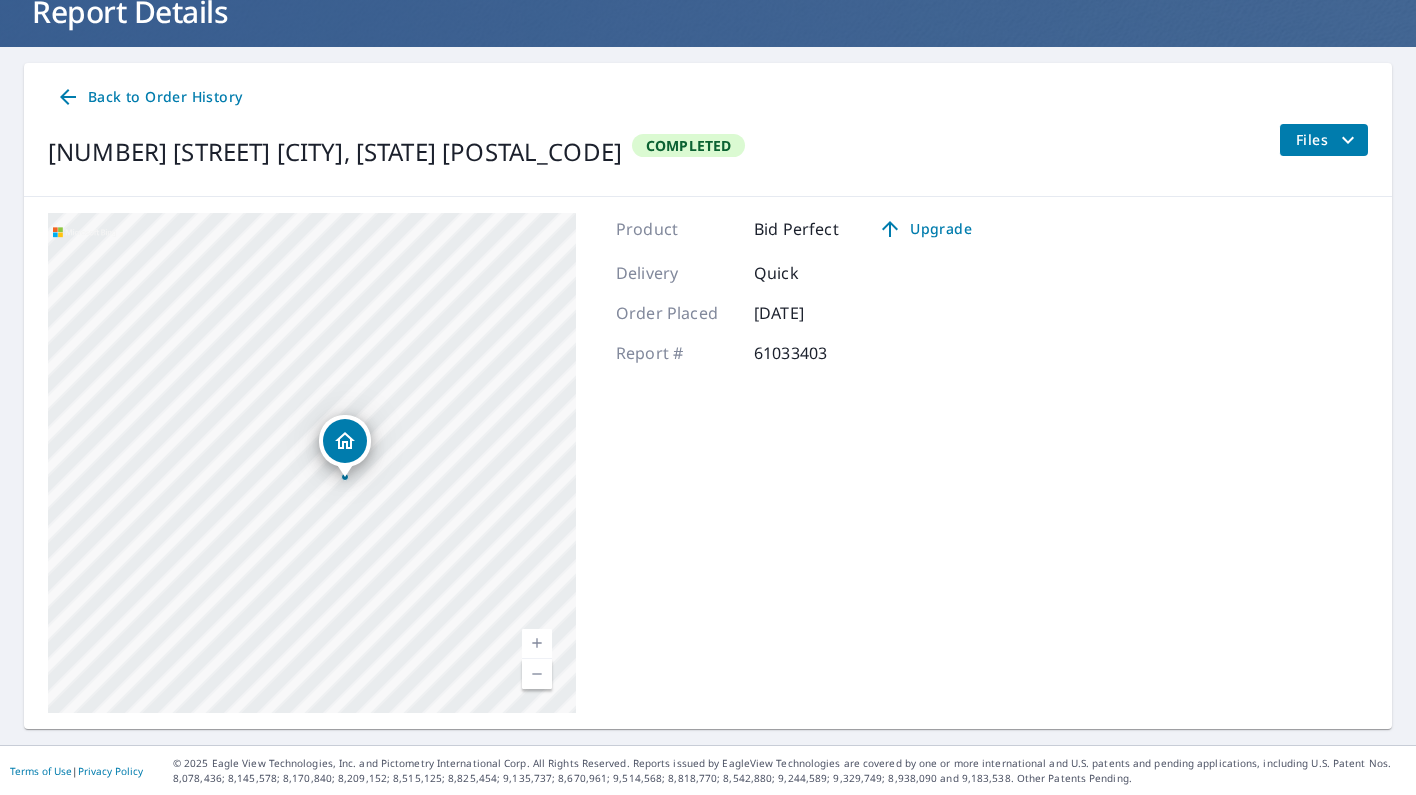 drag, startPoint x: 301, startPoint y: 455, endPoint x: 301, endPoint y: 395, distance: 60 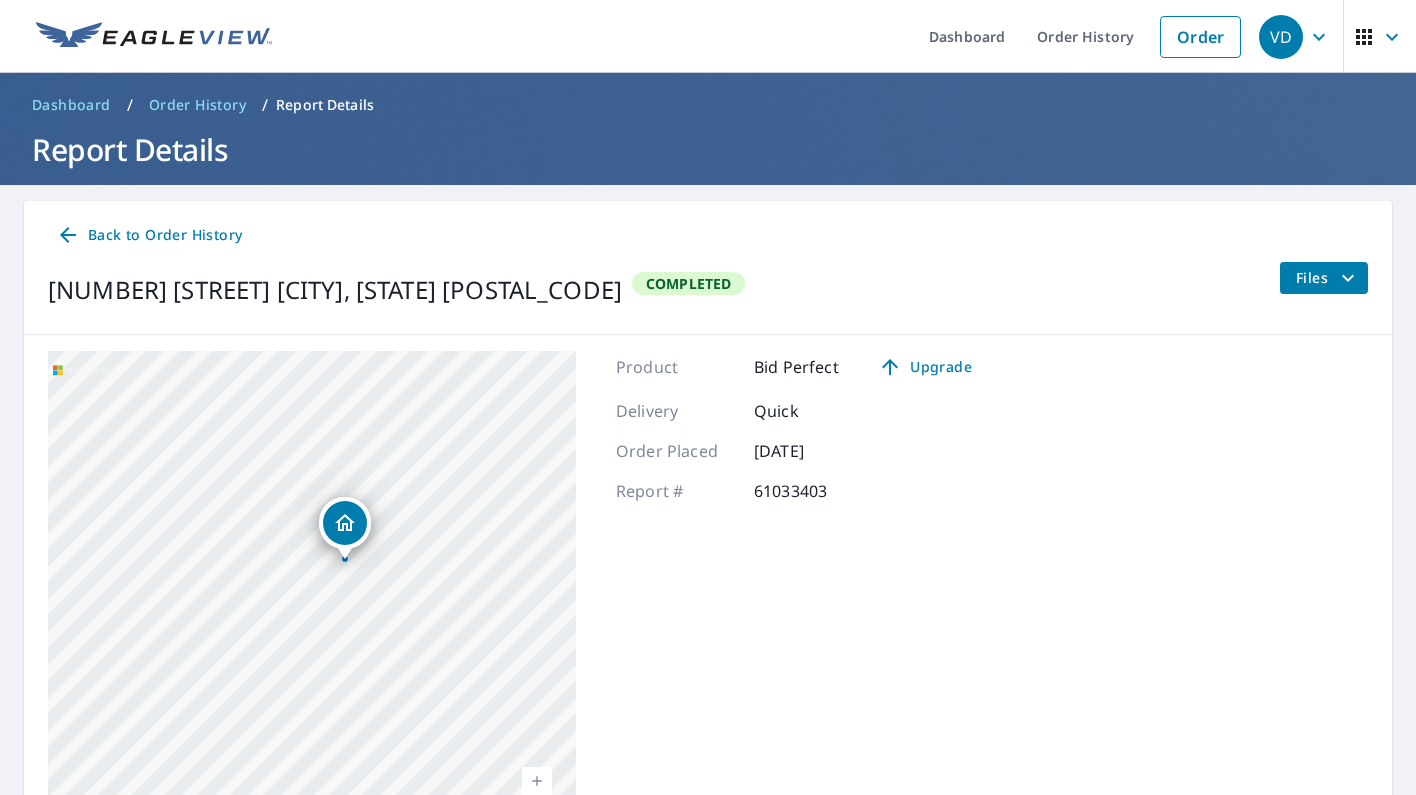 scroll, scrollTop: 0, scrollLeft: 0, axis: both 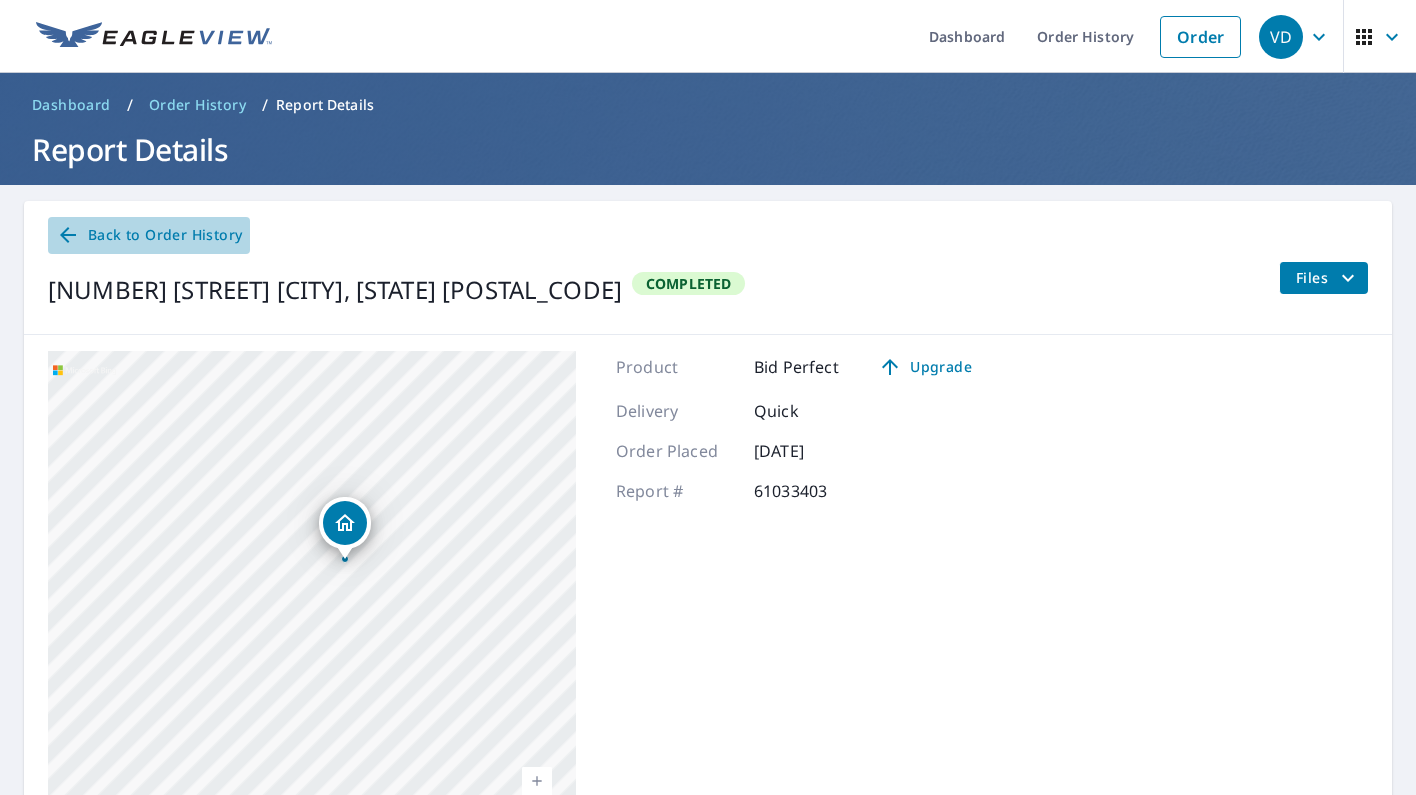 click 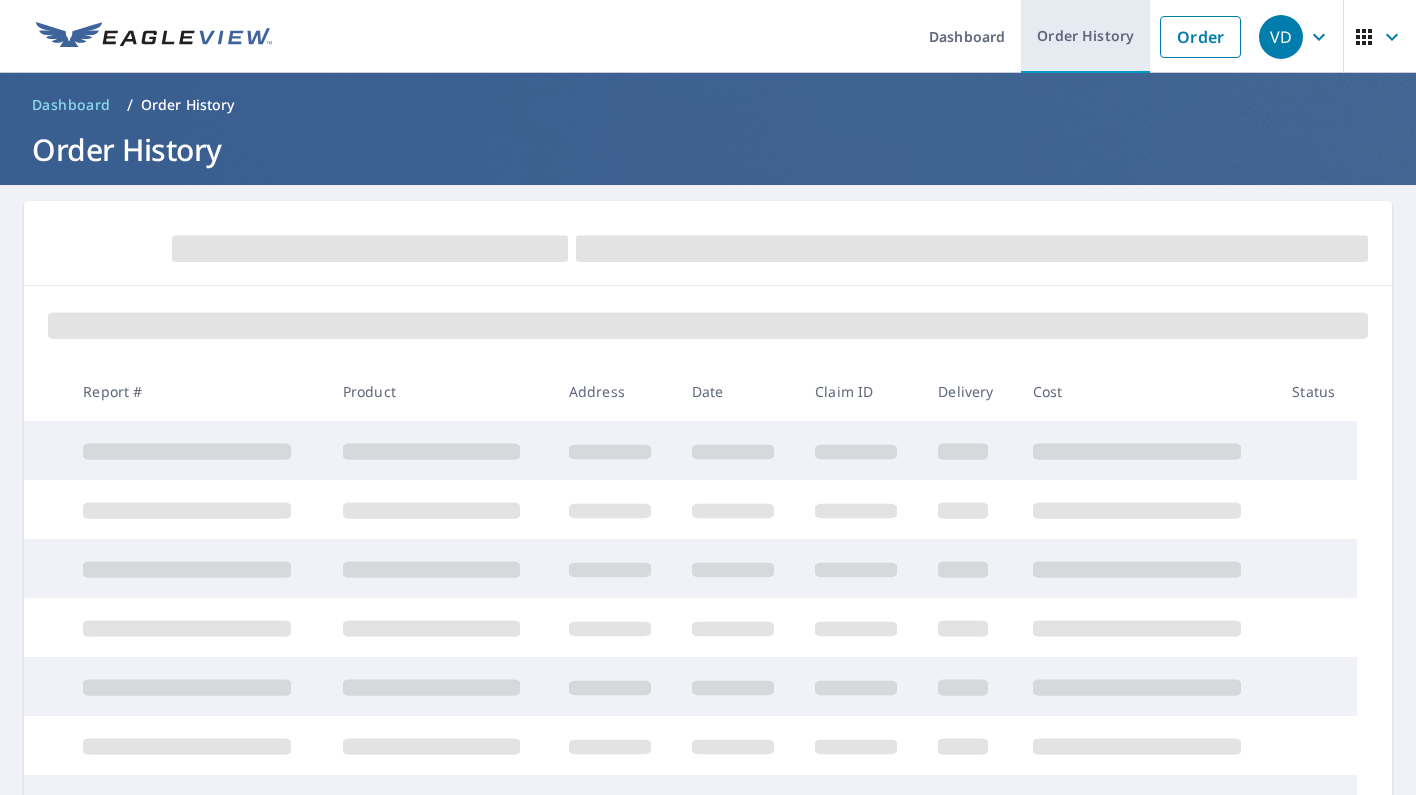 click on "Order History" at bounding box center [1085, 36] 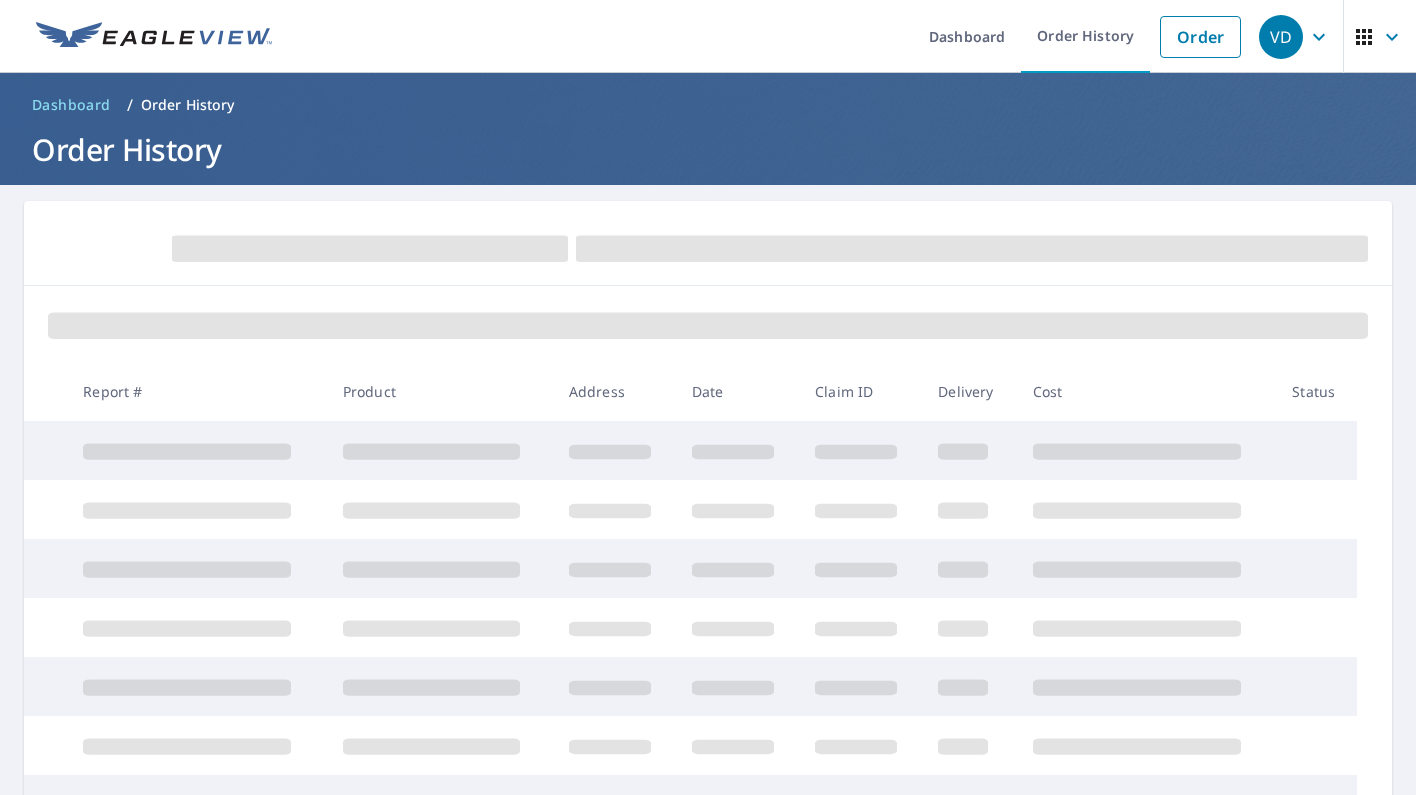 scroll, scrollTop: 0, scrollLeft: 0, axis: both 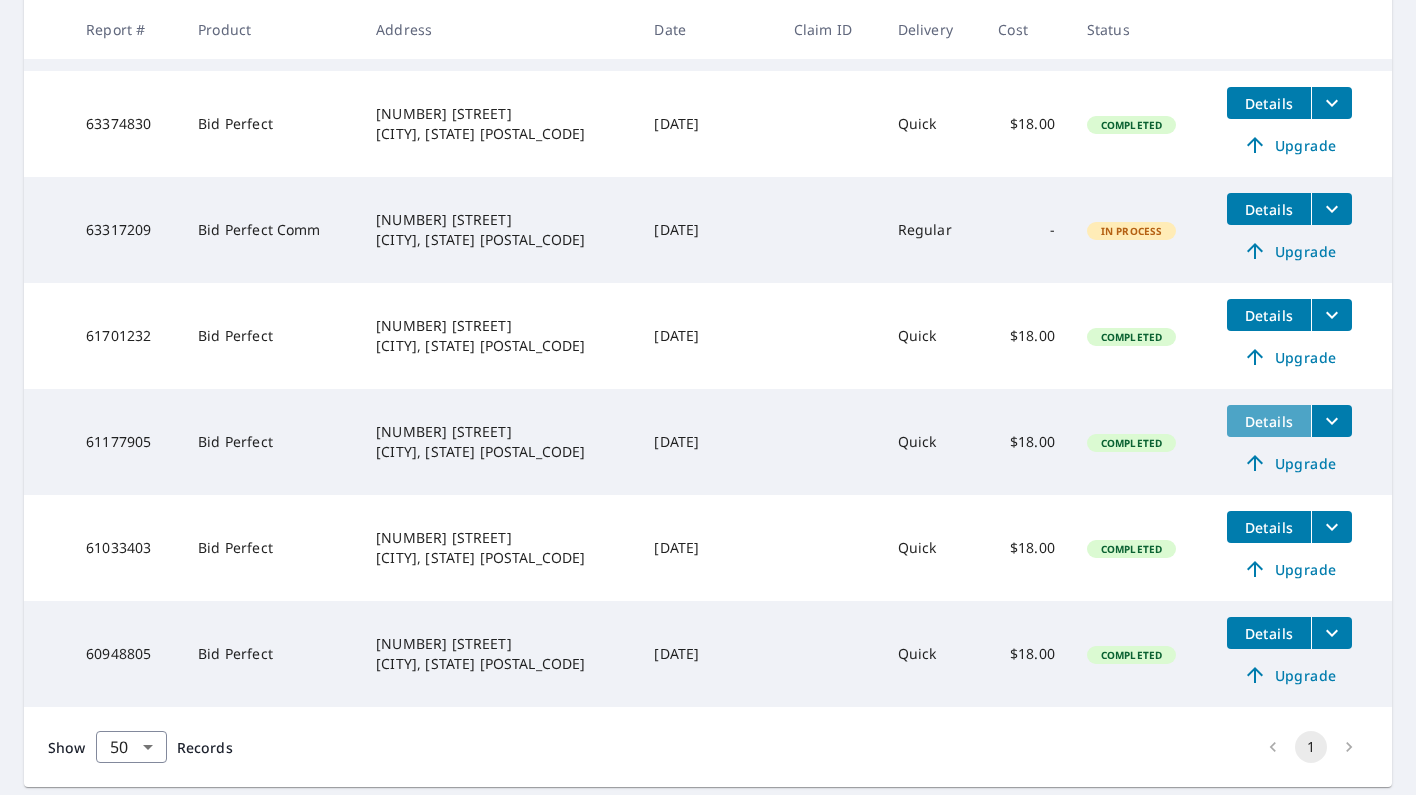 click on "Details" at bounding box center [1269, 421] 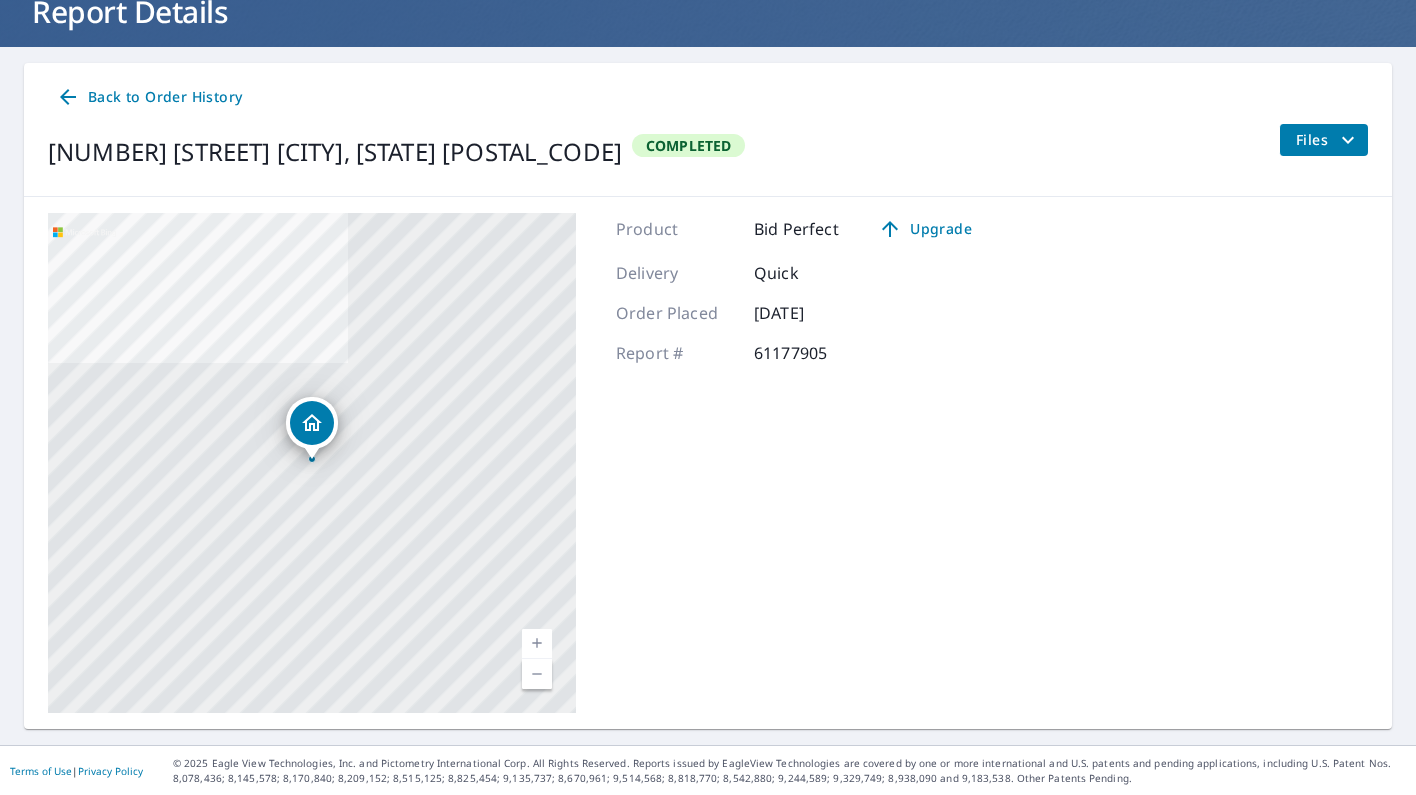 scroll, scrollTop: 0, scrollLeft: 0, axis: both 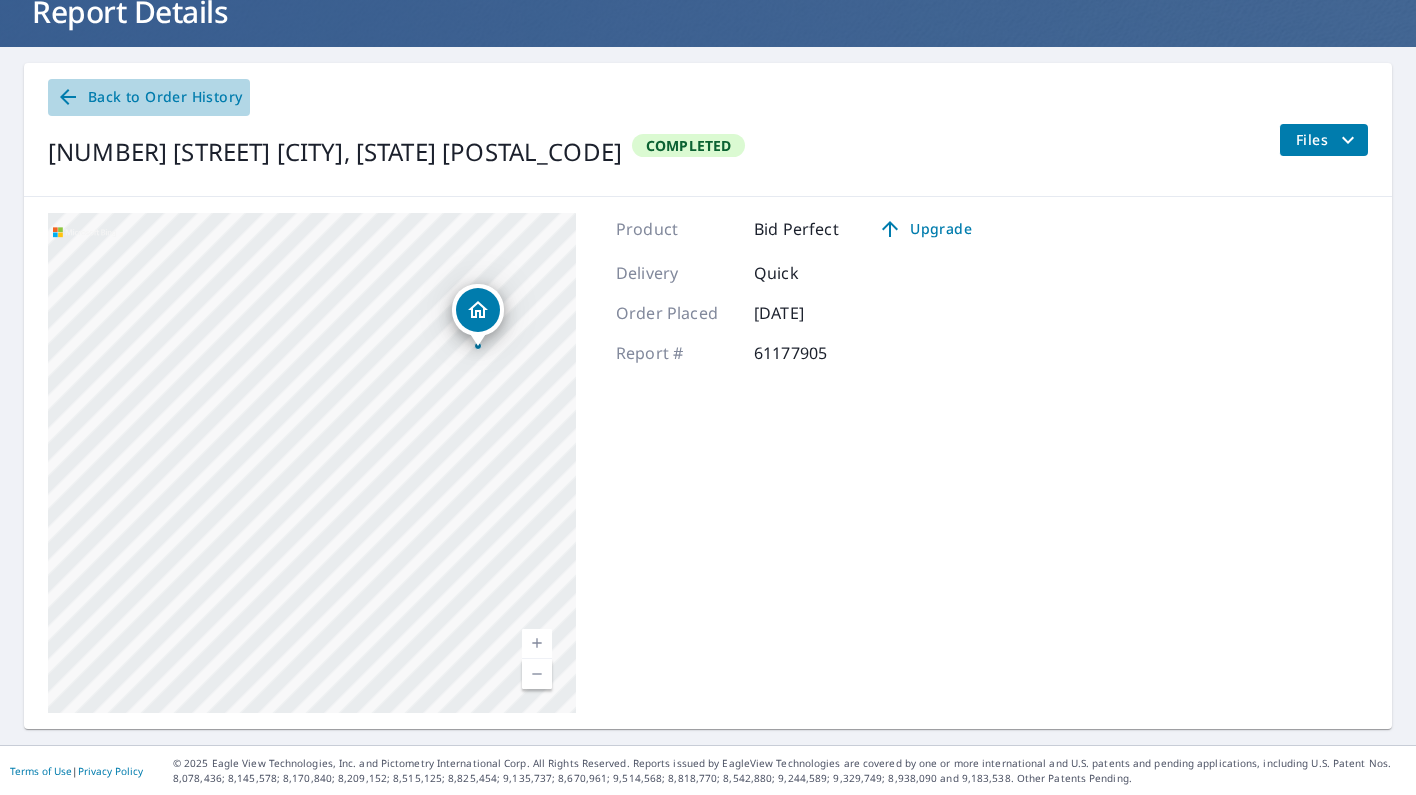 click 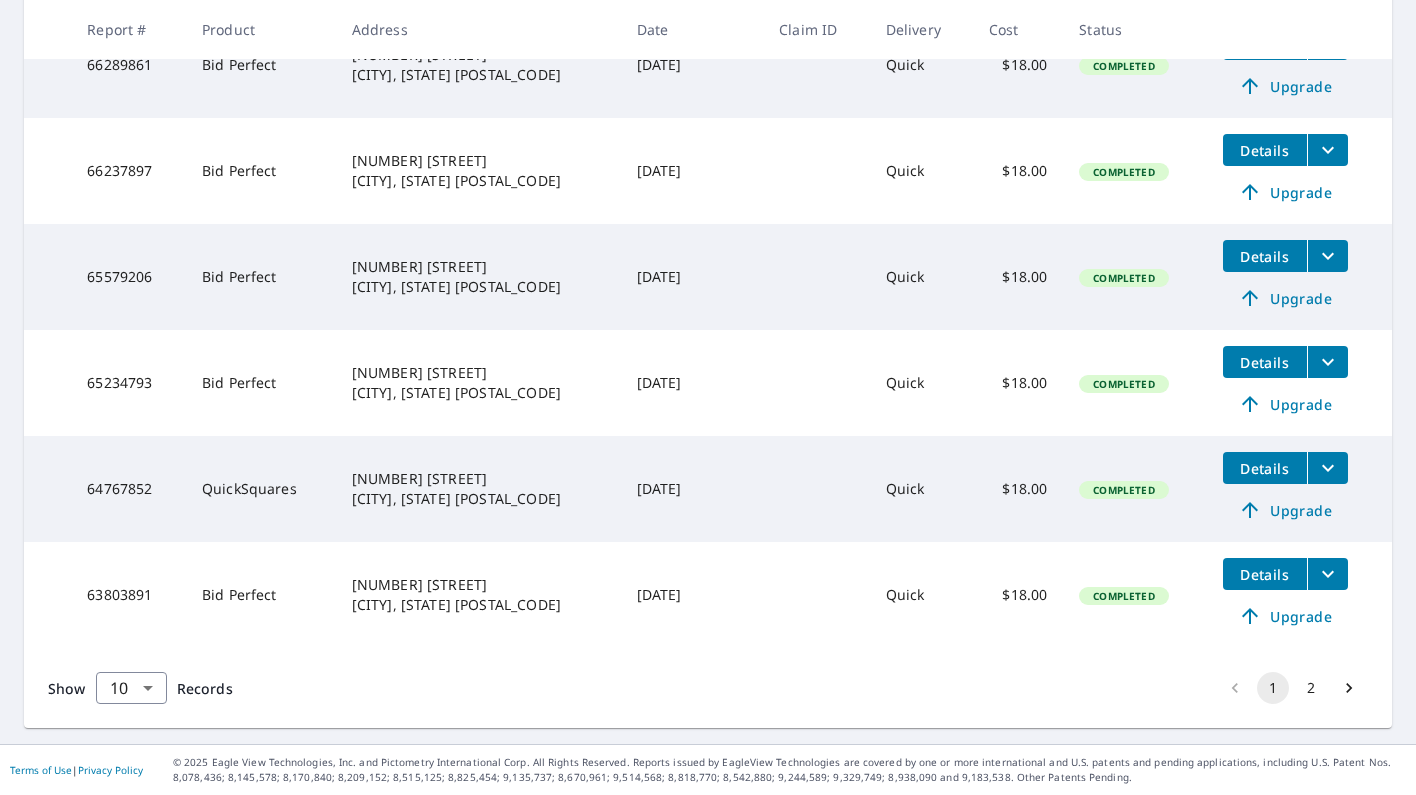 scroll, scrollTop: 855, scrollLeft: 0, axis: vertical 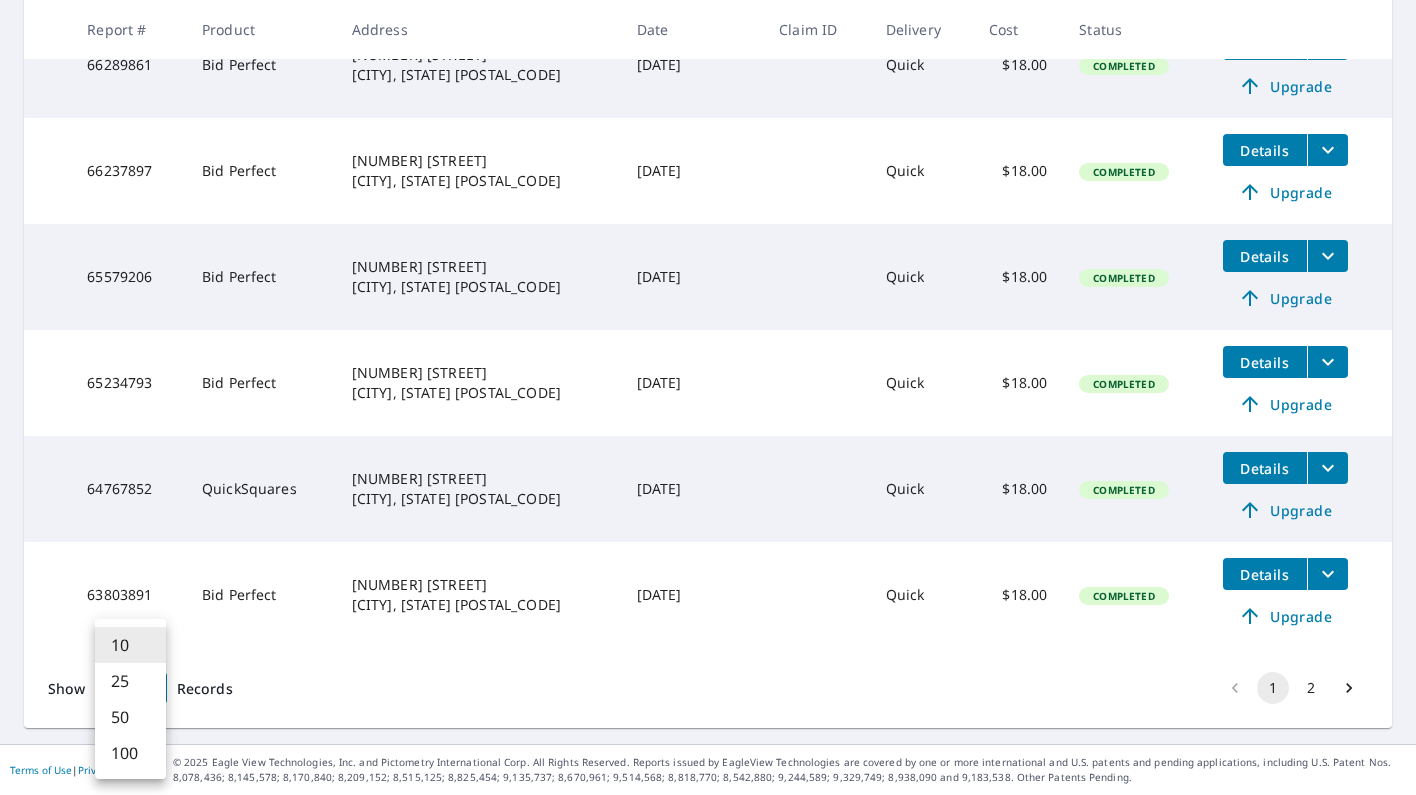 click on "VD VD
Dashboard Order History Order VD Dashboard / Order History Order History ​ Search Download Excel 1-10 of 17 records shown Refine results by choosing filters Products Status Orgs Last year Apply Reset Report # Product Address Date Claim ID Delivery Cost Status 66808373 Bid Perfect [NUMBER] [STREET]
[CITY], [STATE] [POSTAL_CODE] [DATE] Quick $18.00 Completed Details Upgrade 66806273 Bid Perfect [NUMBER] [STREET]
[CITY], [STATE] [POSTAL_CODE] [DATE] Quick $18.00 Completed Details Upgrade 66591402 Bid Perfect [NUMBER] [STREET]
[CITY], [STATE] [POSTAL_CODE] [DATE] Quick $18.00 Completed Details Upgrade 66289895 Bid Perfect [NUMBER] [STREET]
[CITY], [STATE] [POSTAL_CODE] [DATE] Quick $18.00 Completed Details Upgrade 66289861 Bid Perfect [NUMBER] [STREET]
[CITY], [STATE] [POSTAL_CODE] [DATE] Quick $18.00 Completed Details Upgrade 66237897 Bid Perfect [NUMBER] [STREET]
[CITY], [STATE] [POSTAL_CODE] [DATE] Quick $18.00 Completed Details Upgrade 65579206 Bid Perfect [DATE] Quick $18.00 Completed 10" at bounding box center [708, 397] 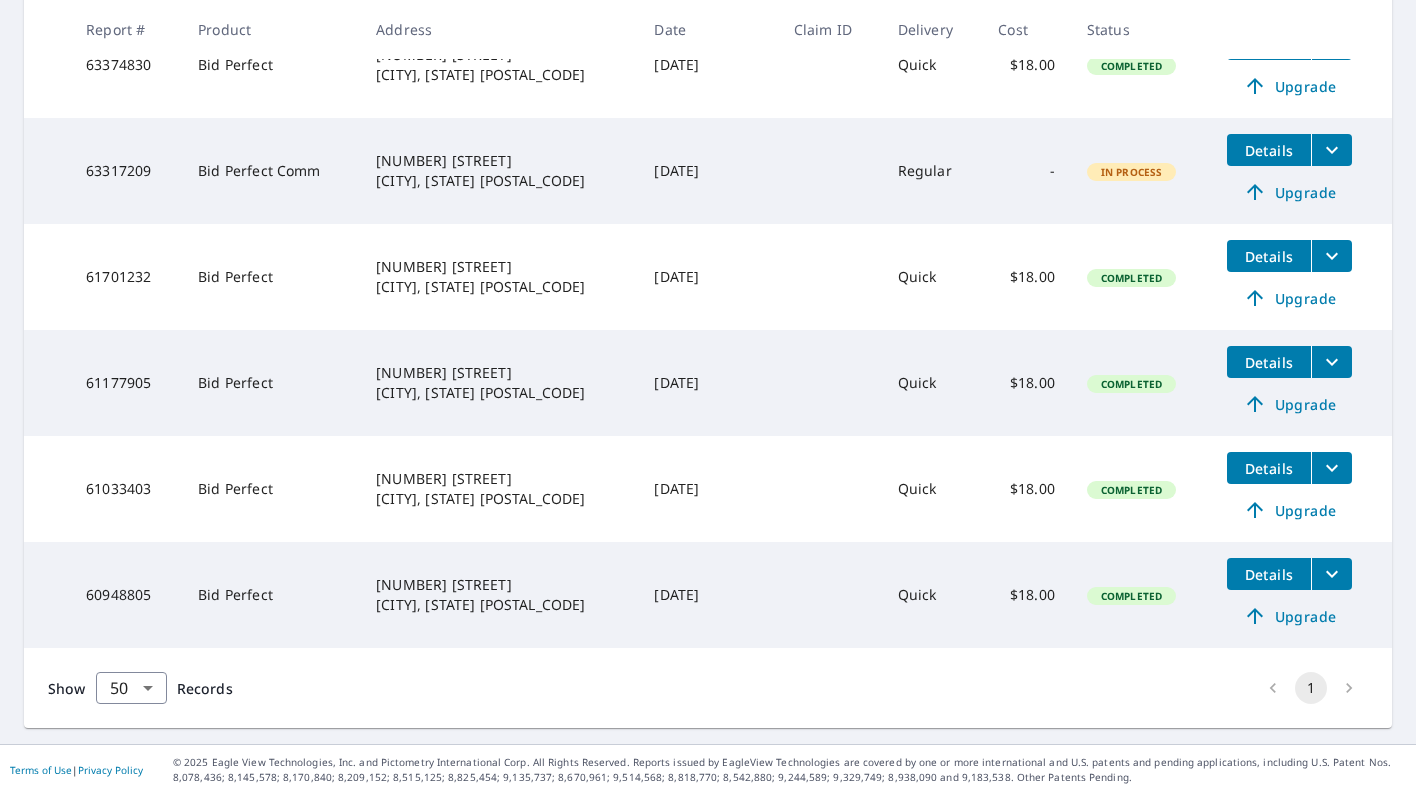 scroll, scrollTop: 1597, scrollLeft: 0, axis: vertical 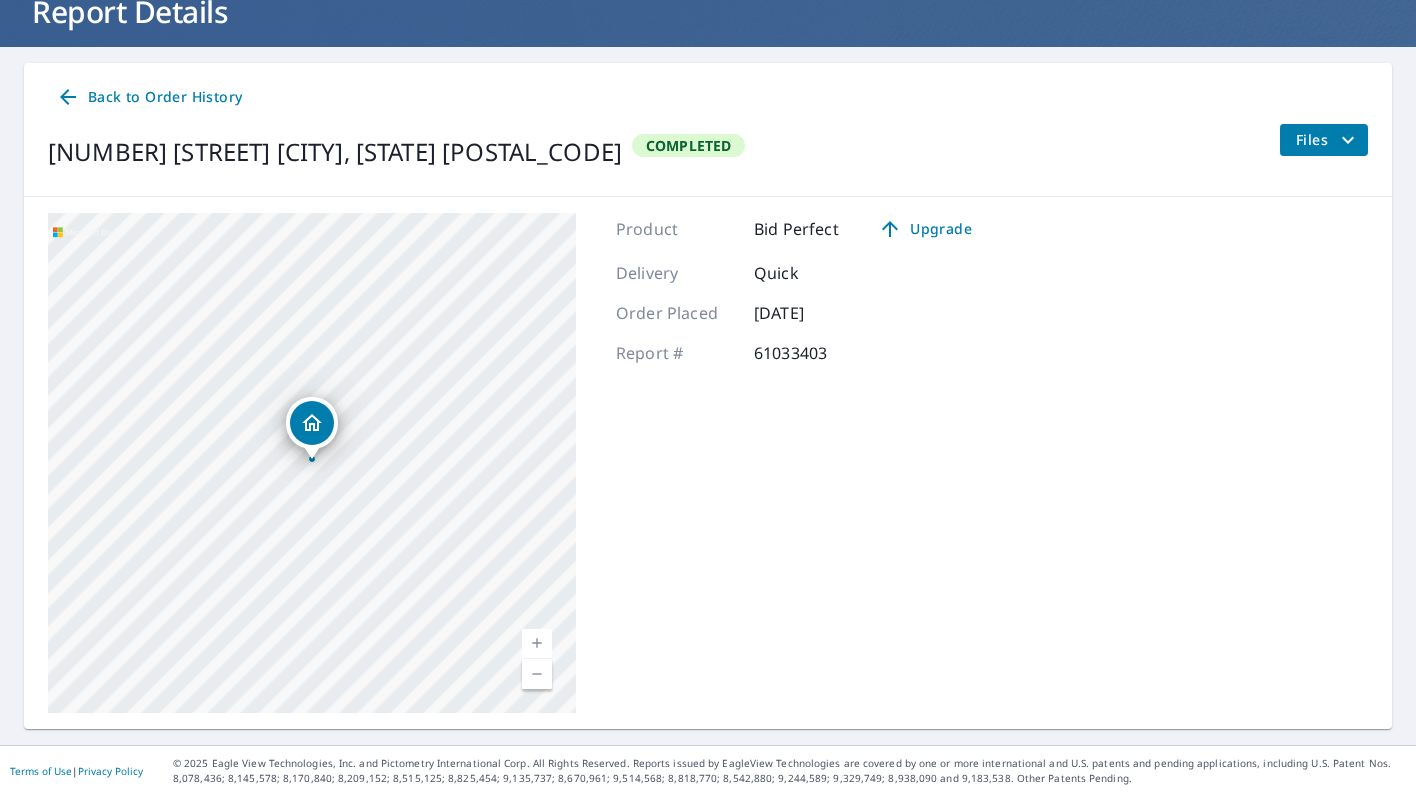 click on "[NUMBER] [STREET] [CITY], [STATE] [POSTAL_CODE]" at bounding box center (312, 463) 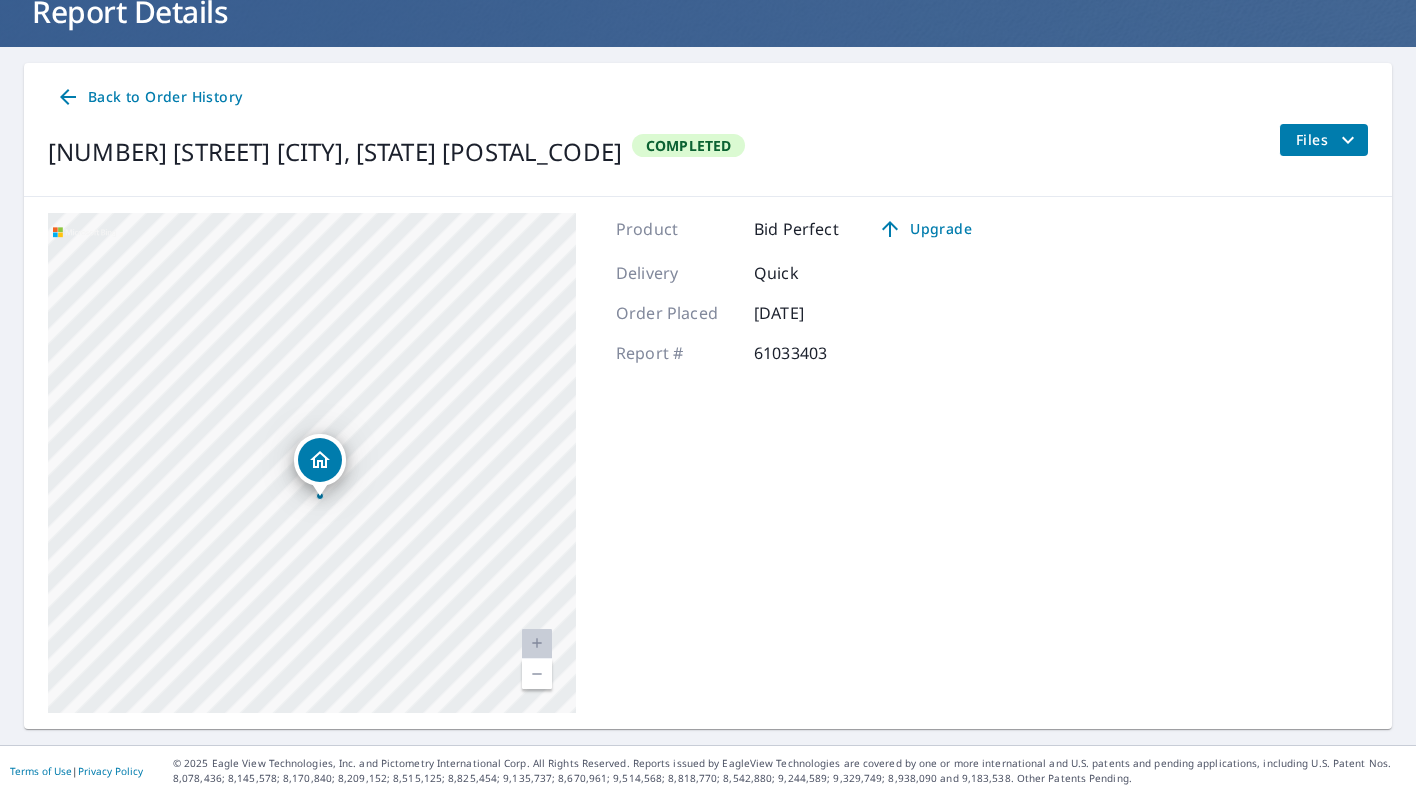 drag, startPoint x: 331, startPoint y: 503, endPoint x: 451, endPoint y: 415, distance: 148.80861 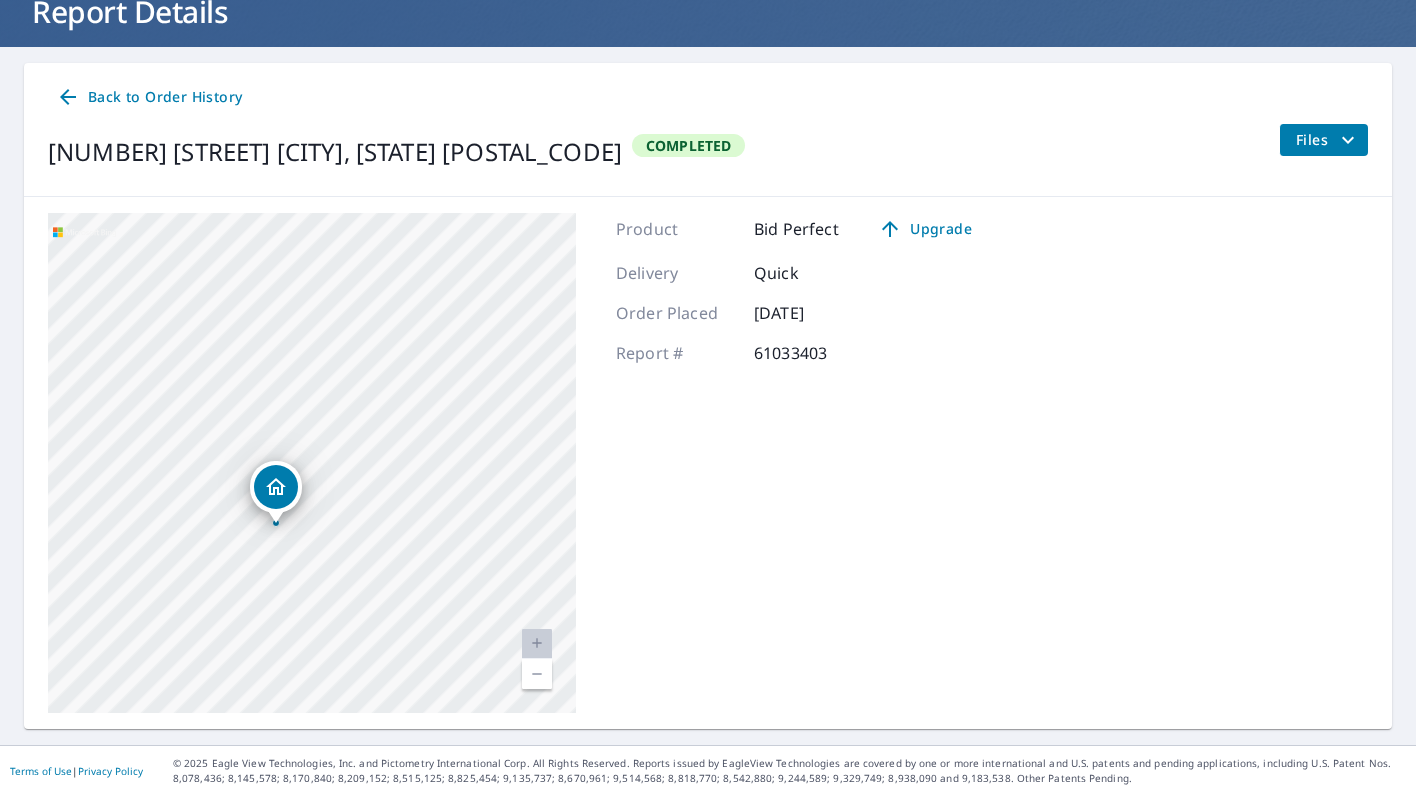 drag, startPoint x: 440, startPoint y: 432, endPoint x: 337, endPoint y: 483, distance: 114.93476 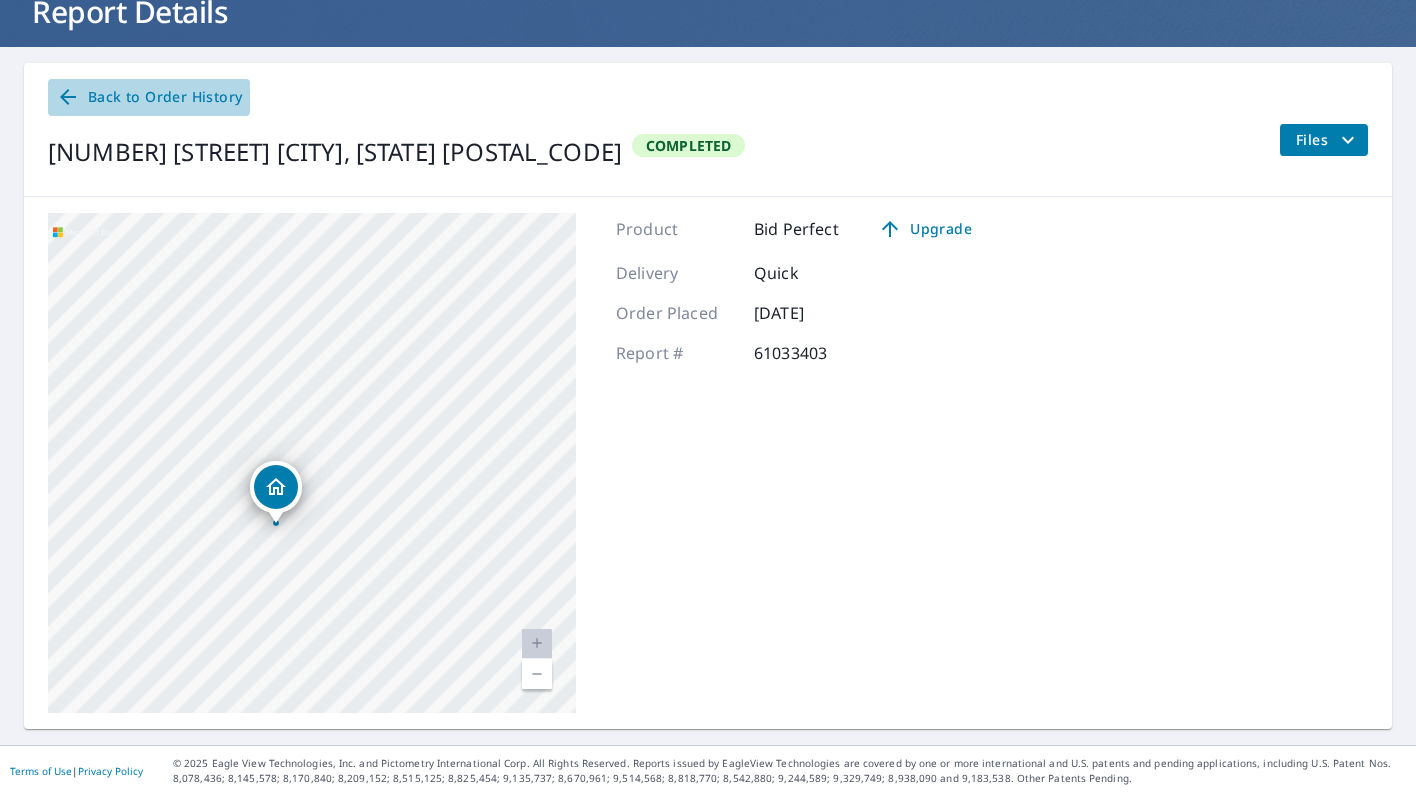 click 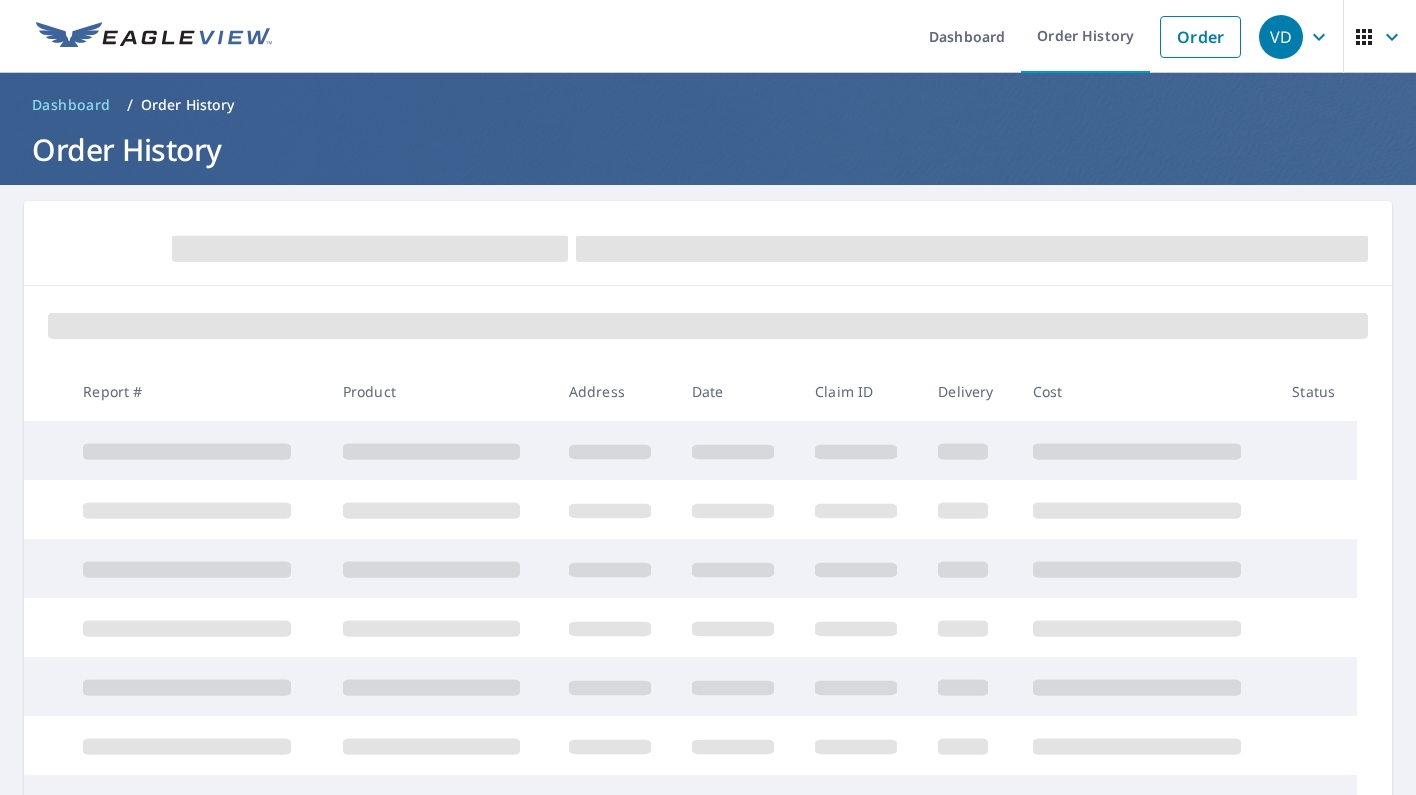 scroll, scrollTop: 0, scrollLeft: 0, axis: both 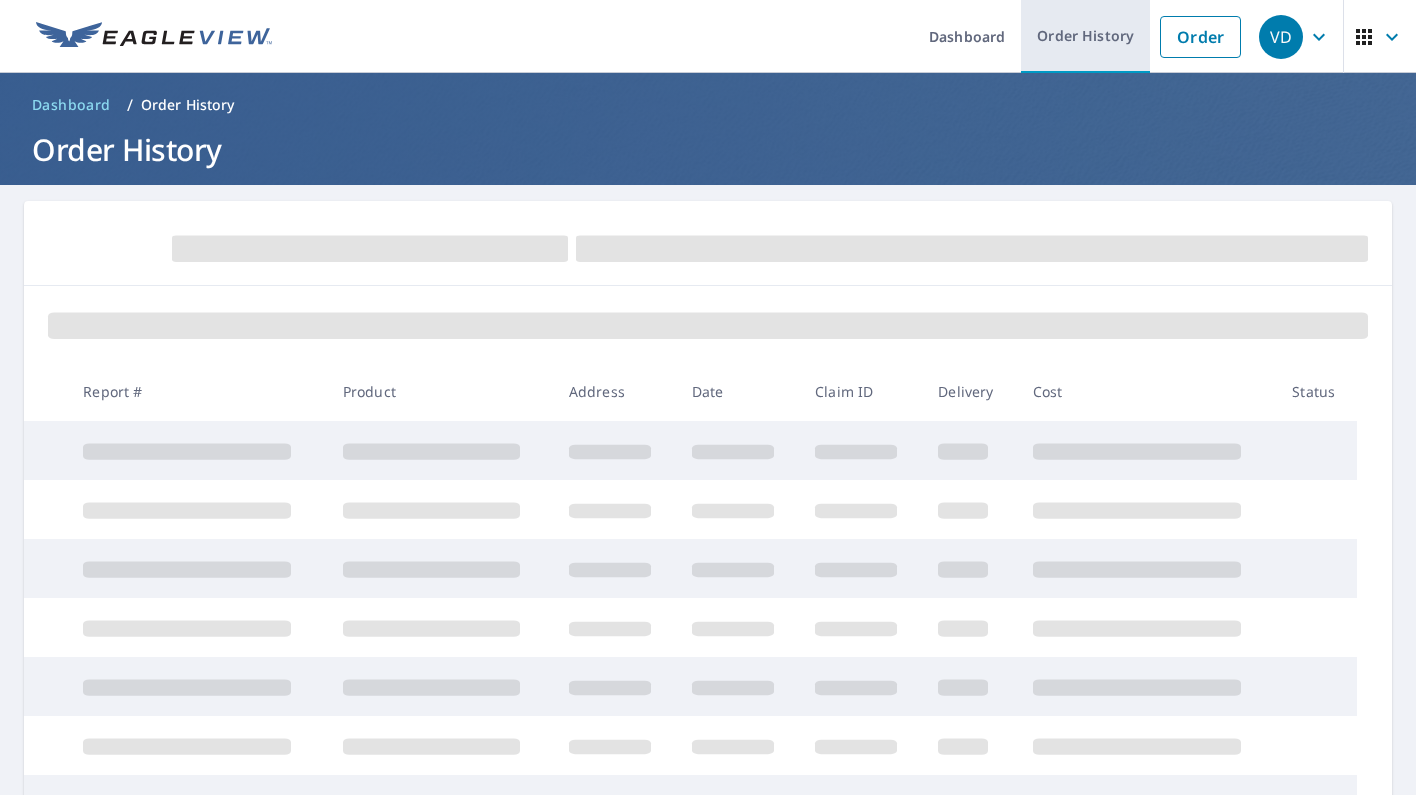 click on "Order History" at bounding box center [1085, 36] 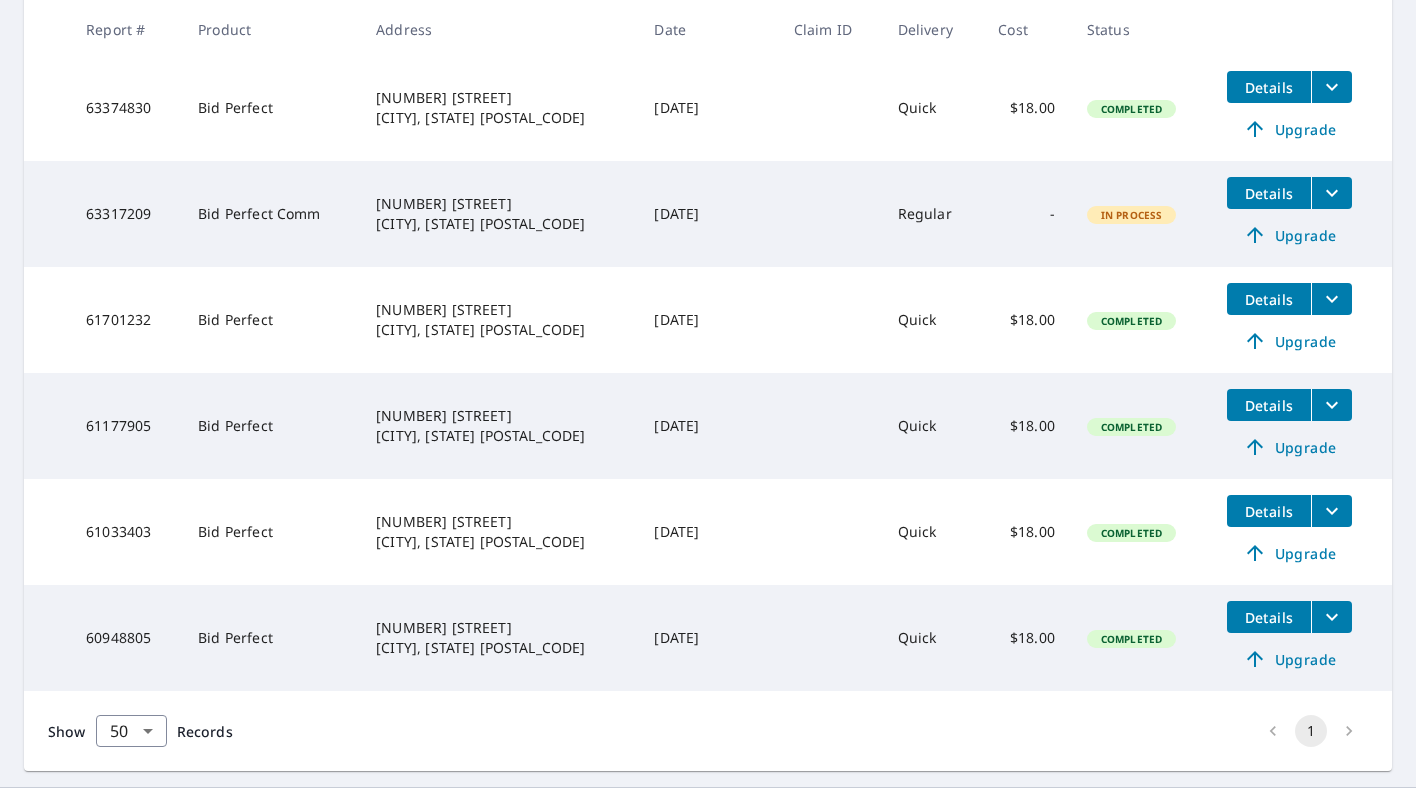 scroll, scrollTop: 1548, scrollLeft: 0, axis: vertical 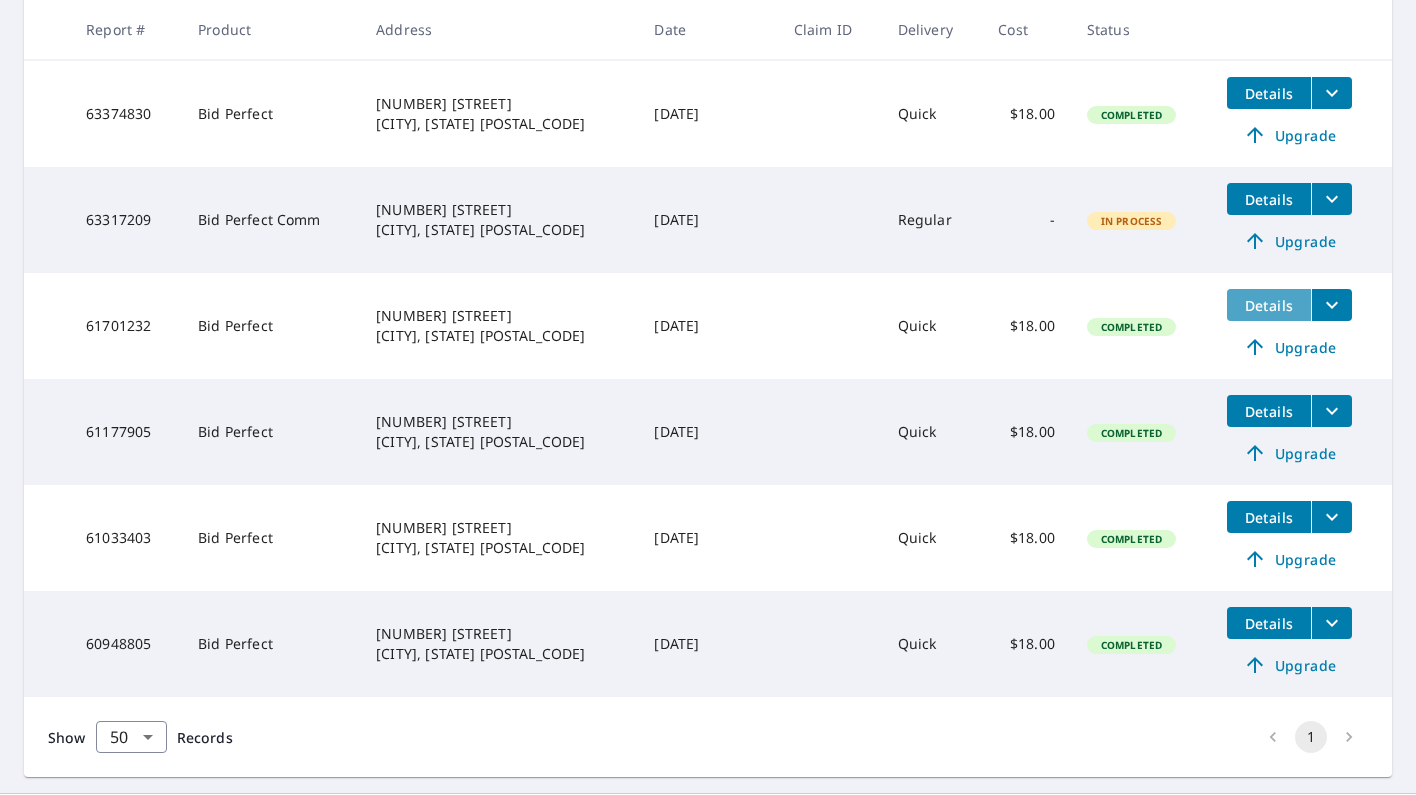 click on "Details" at bounding box center [1269, 305] 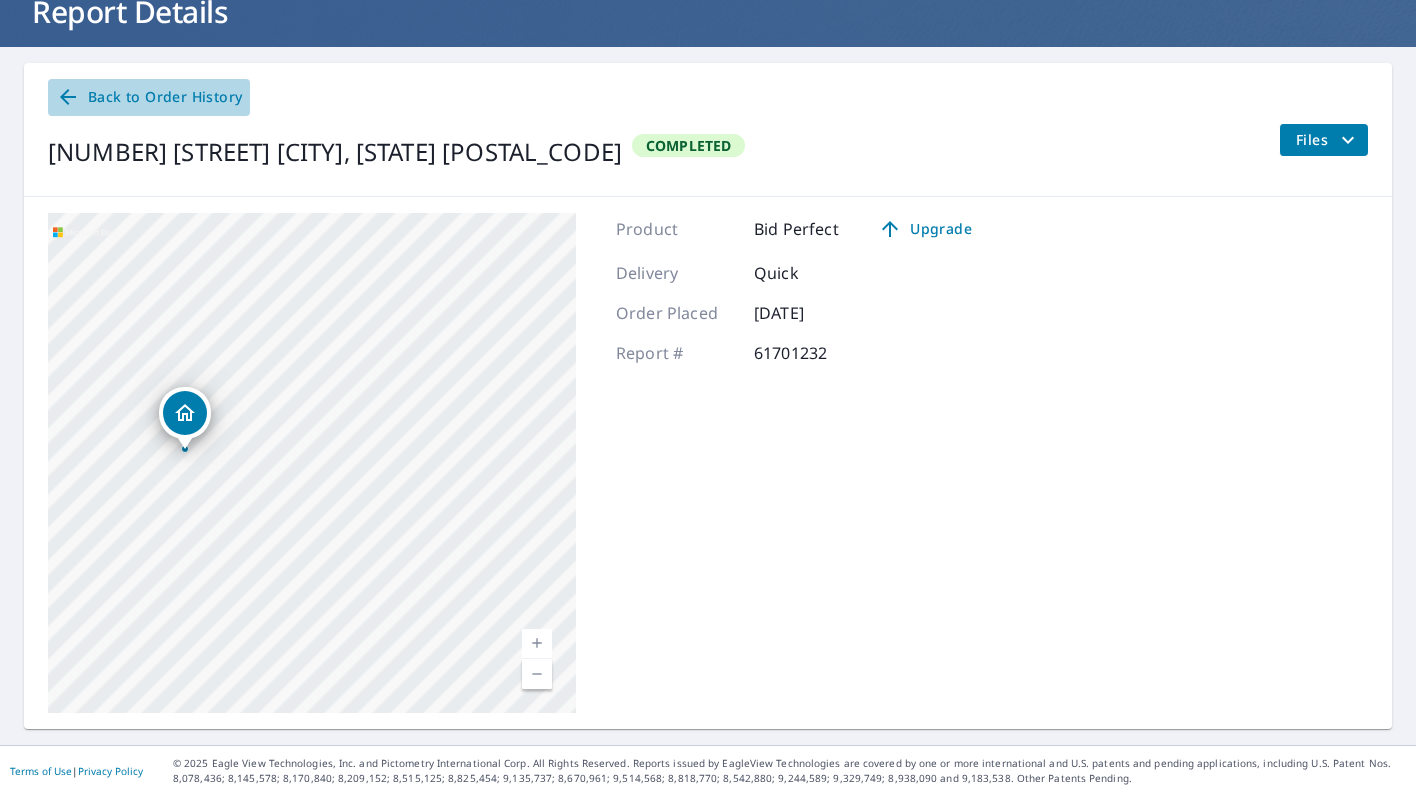 click on "Back to Order History" at bounding box center (149, 97) 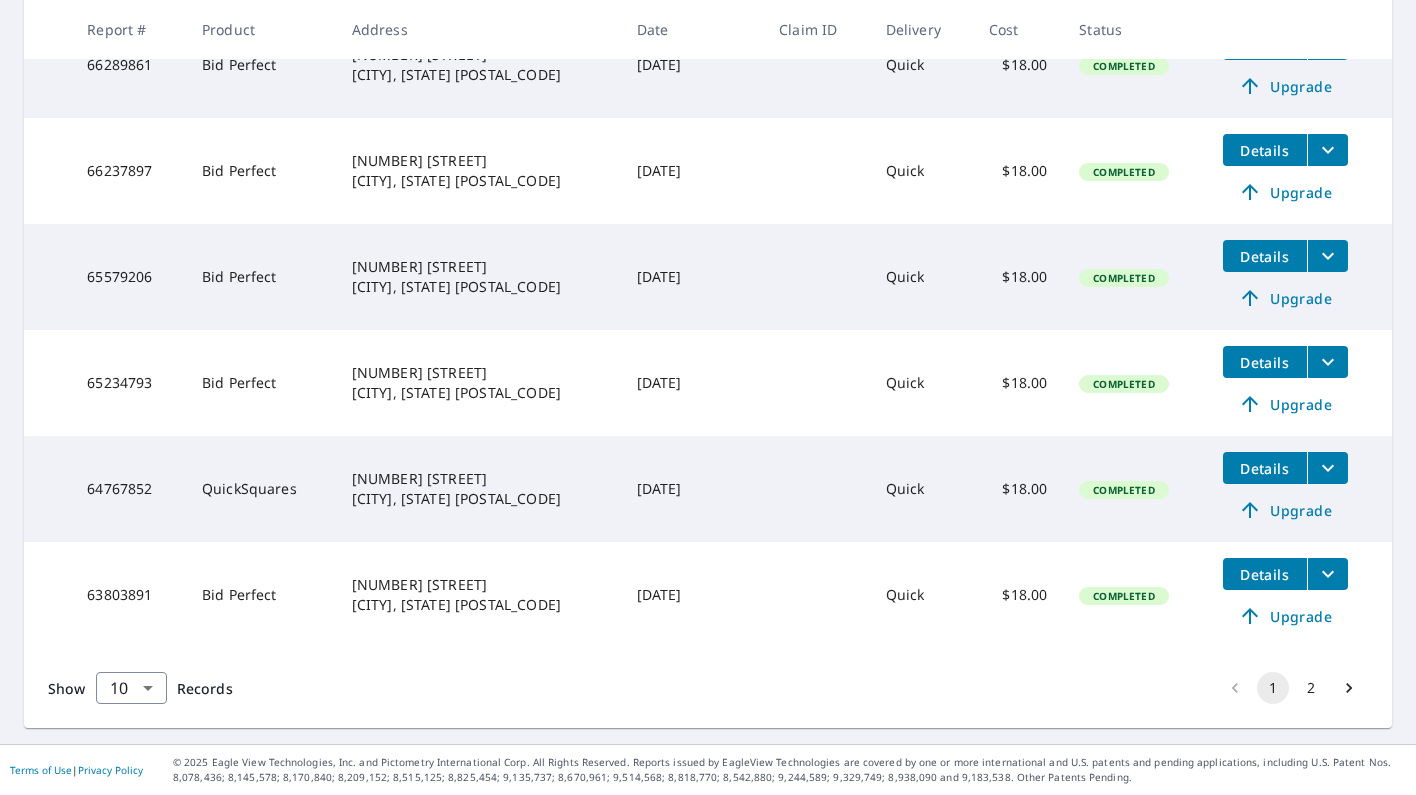 scroll, scrollTop: 855, scrollLeft: 0, axis: vertical 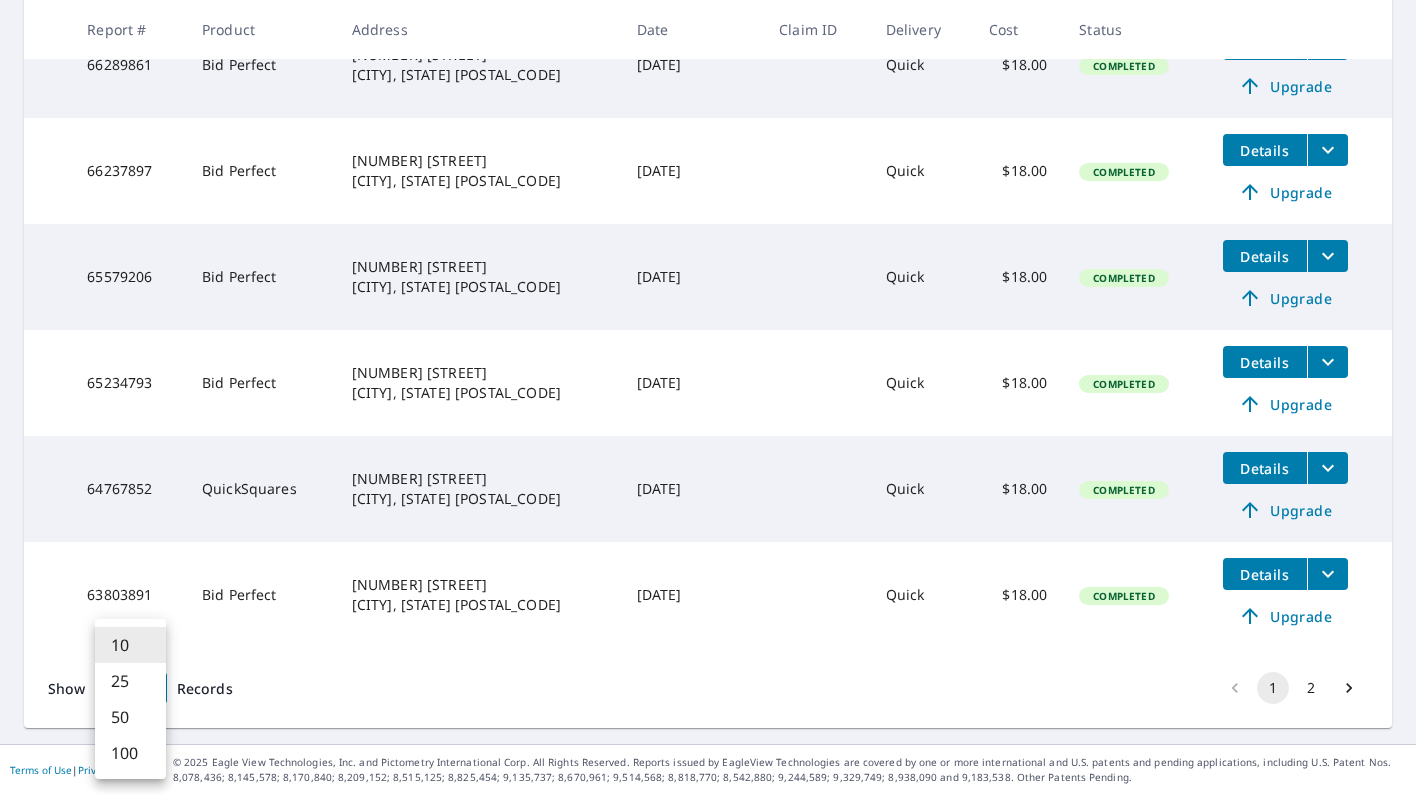 click on "VD VD
Dashboard Order History Order VD Dashboard / Order History Order History ​ Search Download Excel 1-10 of 17 records shown Refine results by choosing filters Products Status Orgs Last year Apply Reset Report # Product Address Date Claim ID Delivery Cost Status 66808373 Bid Perfect [NUMBER] [STREET]
[CITY], [STATE] [POSTAL_CODE] [DATE] Quick $18.00 Completed Details Upgrade 66806273 Bid Perfect [NUMBER] [STREET]
[CITY], [STATE] [POSTAL_CODE] [DATE] Quick $18.00 Completed Details Upgrade 66591402 Bid Perfect [NUMBER] [STREET]
[CITY], [STATE] [POSTAL_CODE] [DATE] Quick $18.00 Completed Details Upgrade 66289895 Bid Perfect [NUMBER] [STREET]
[CITY], [STATE] [POSTAL_CODE] [DATE] Quick $18.00 Completed Details Upgrade 66289861 Bid Perfect [NUMBER] [STREET]
[CITY], [STATE] [POSTAL_CODE] [DATE] Quick $18.00 Completed Details Upgrade 66237897 Bid Perfect [NUMBER] [STREET]
[CITY], [STATE] [POSTAL_CODE] [DATE] Quick $18.00 Completed Details Upgrade 65579206 Bid Perfect [DATE] Quick $18.00 Completed 10" at bounding box center [708, 397] 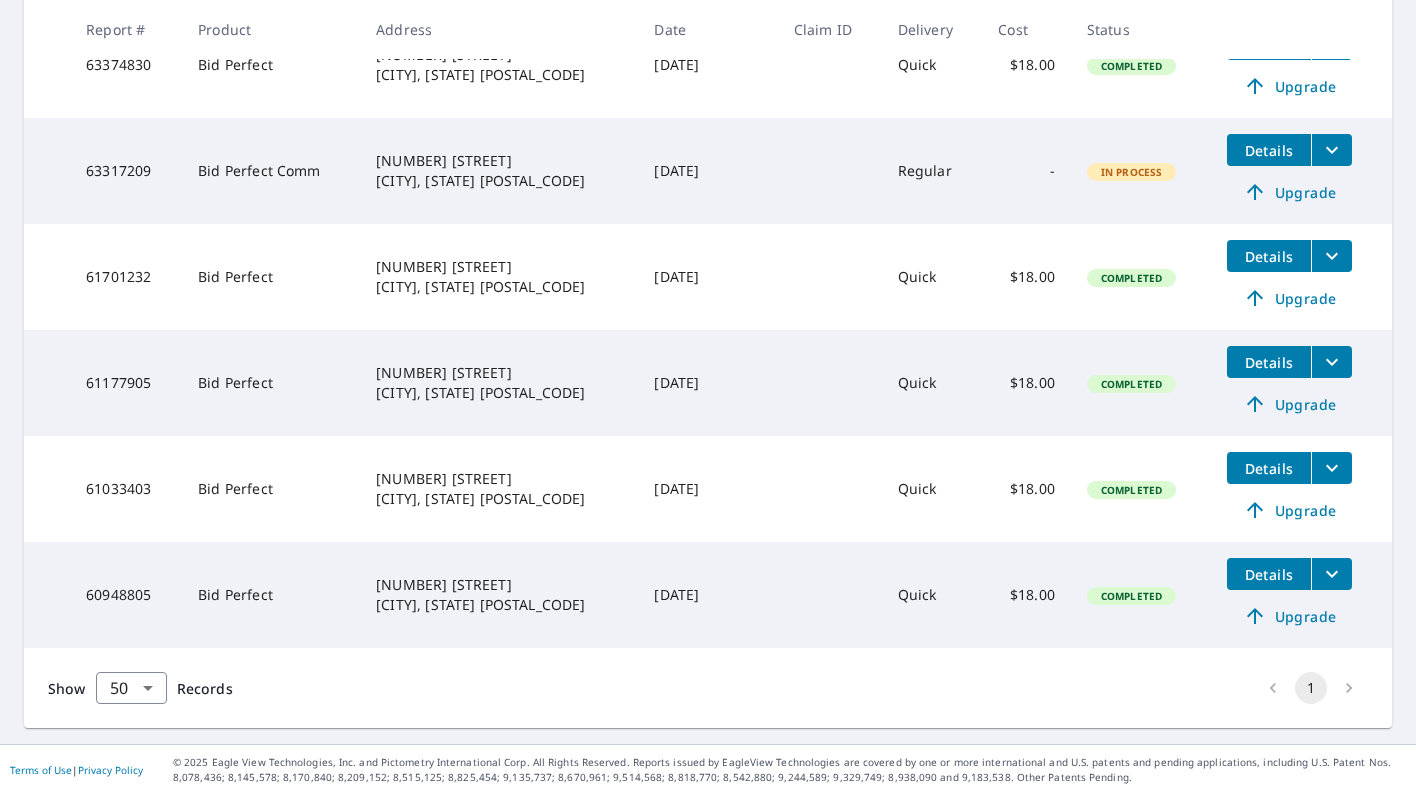 scroll, scrollTop: 1597, scrollLeft: 0, axis: vertical 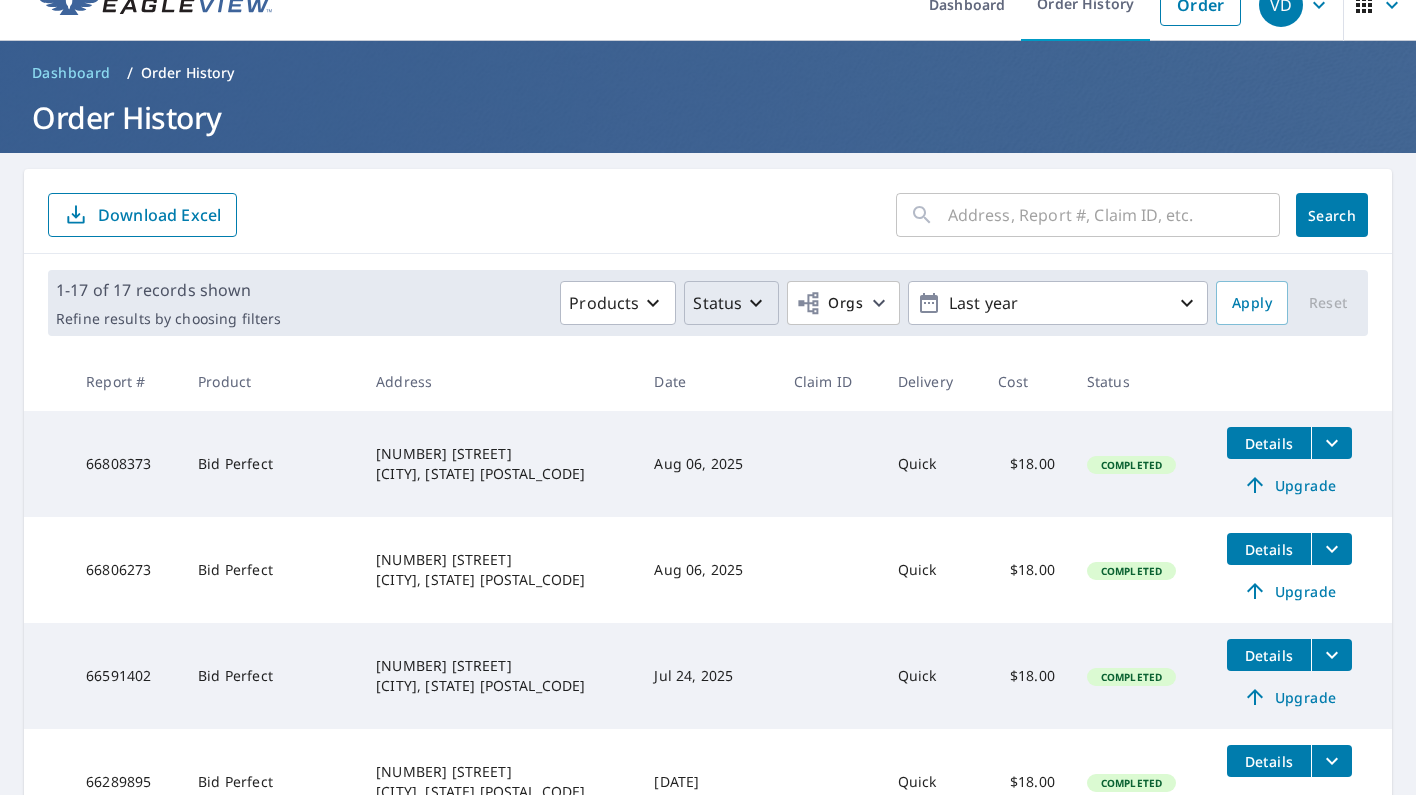 click on "Status" at bounding box center [731, 303] 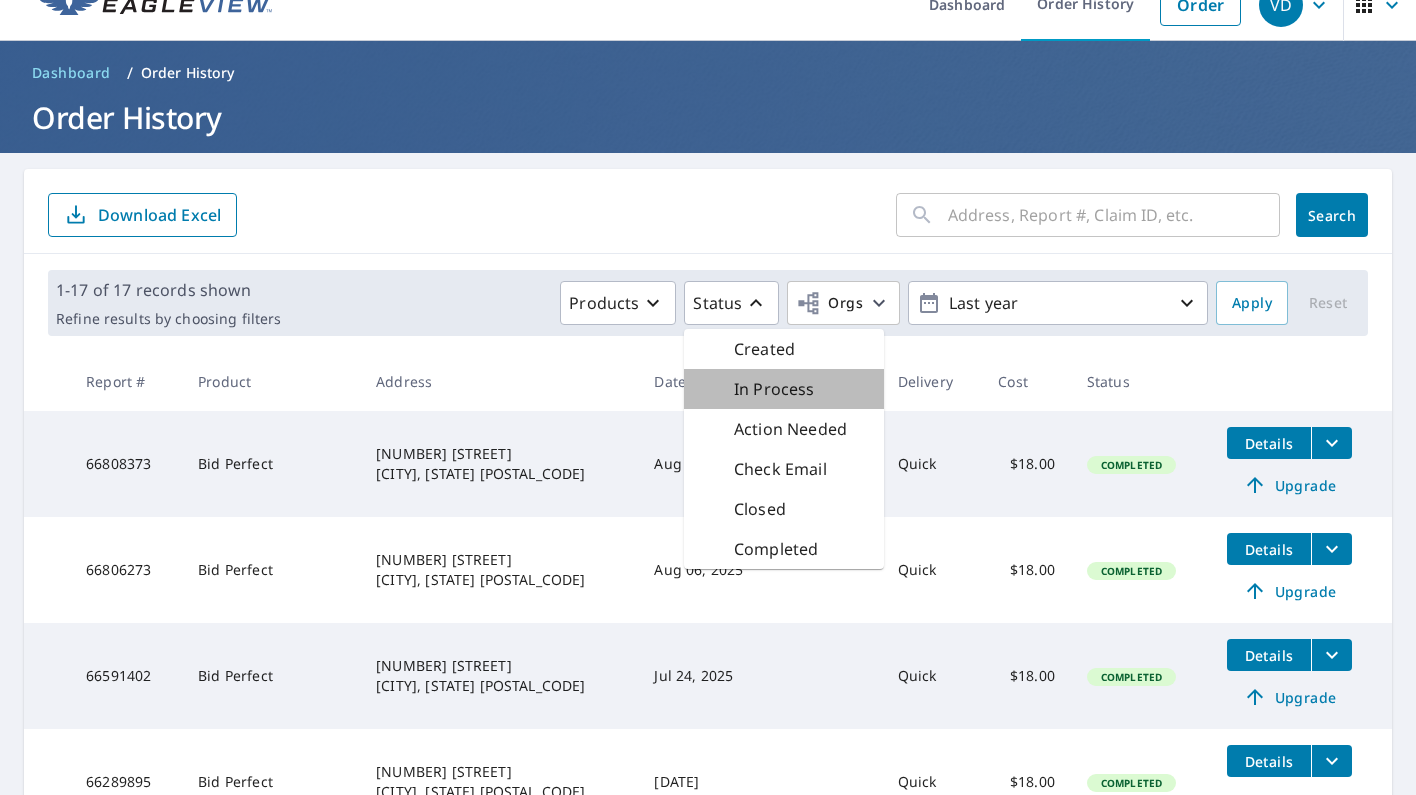 click on "In Process" at bounding box center [774, 389] 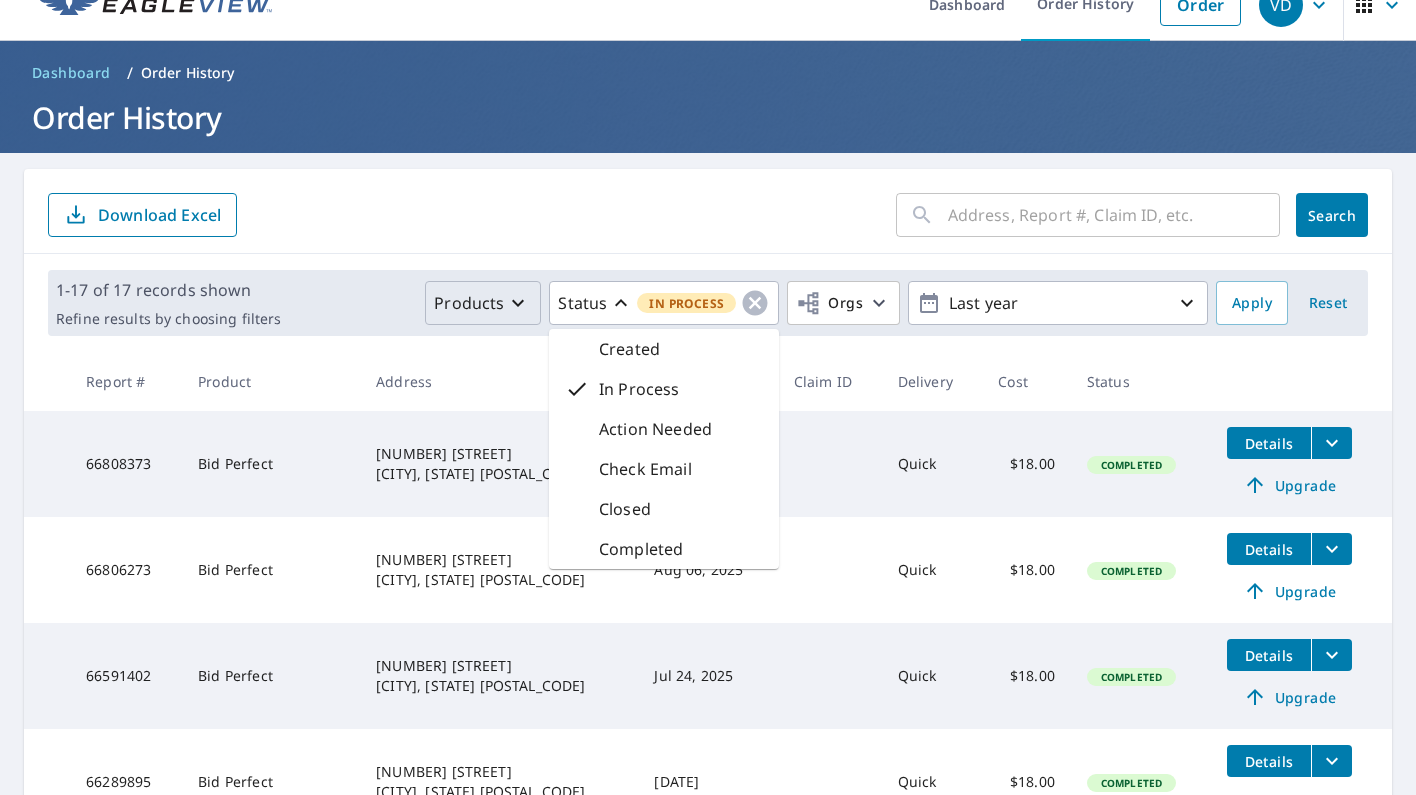 click 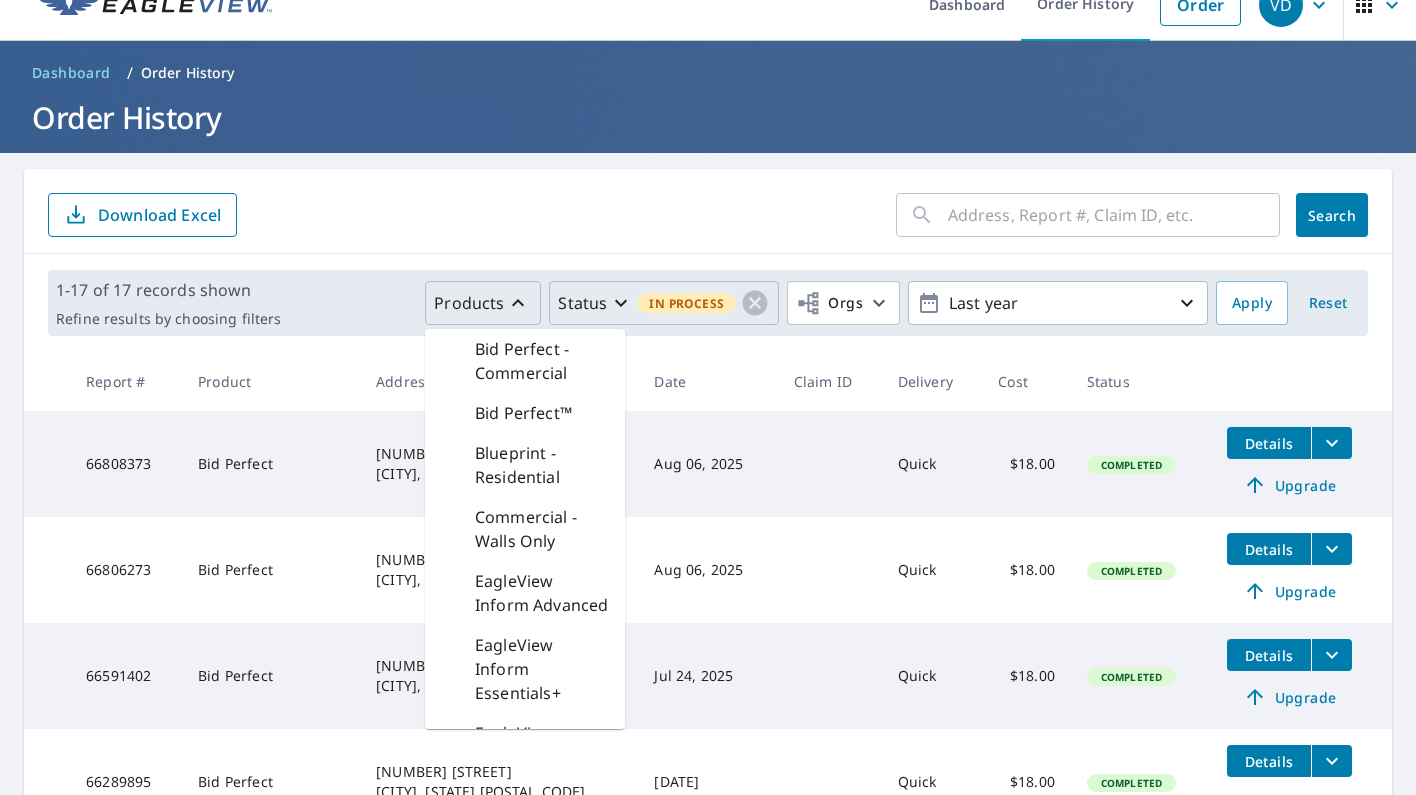 click on "In Process" at bounding box center [686, 303] 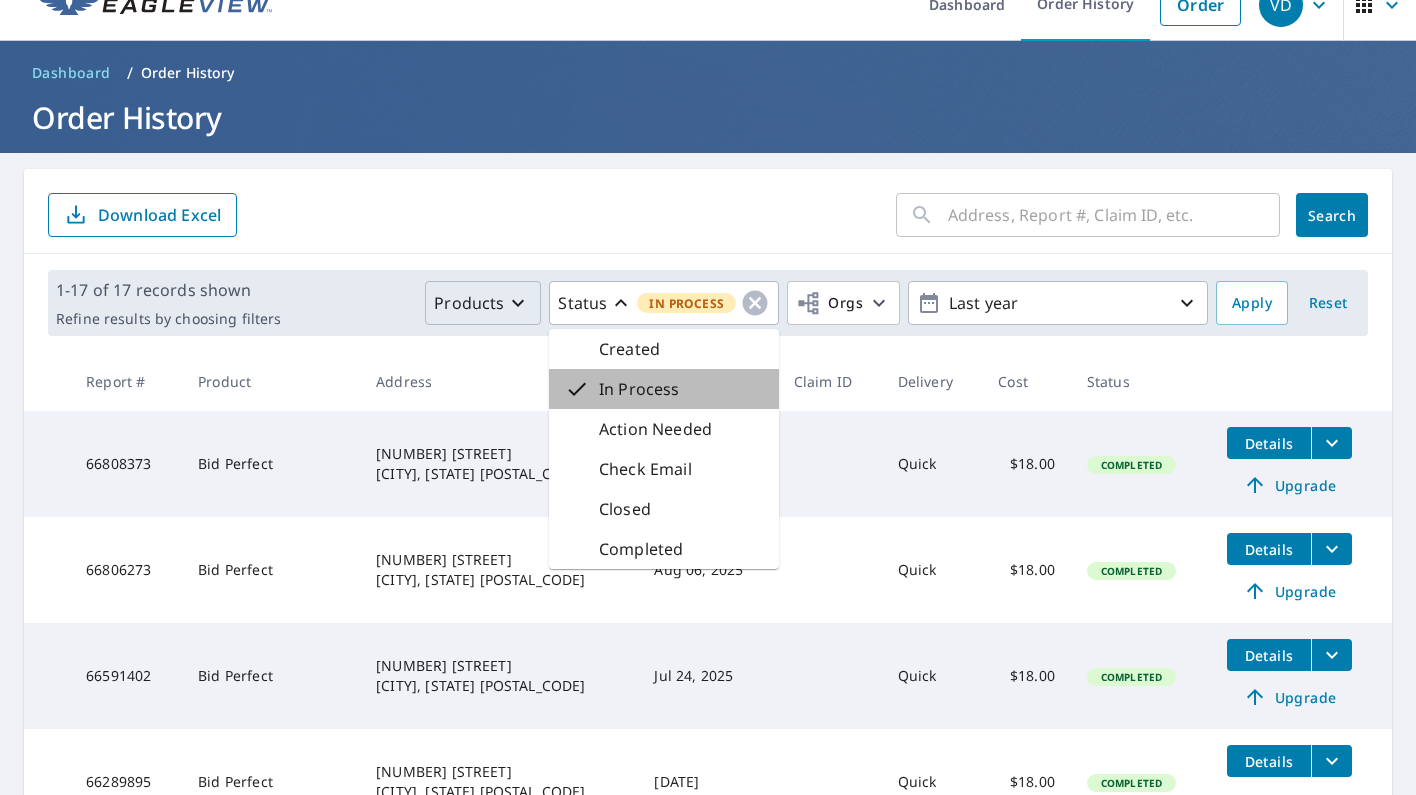 click on "In Process" at bounding box center (639, 389) 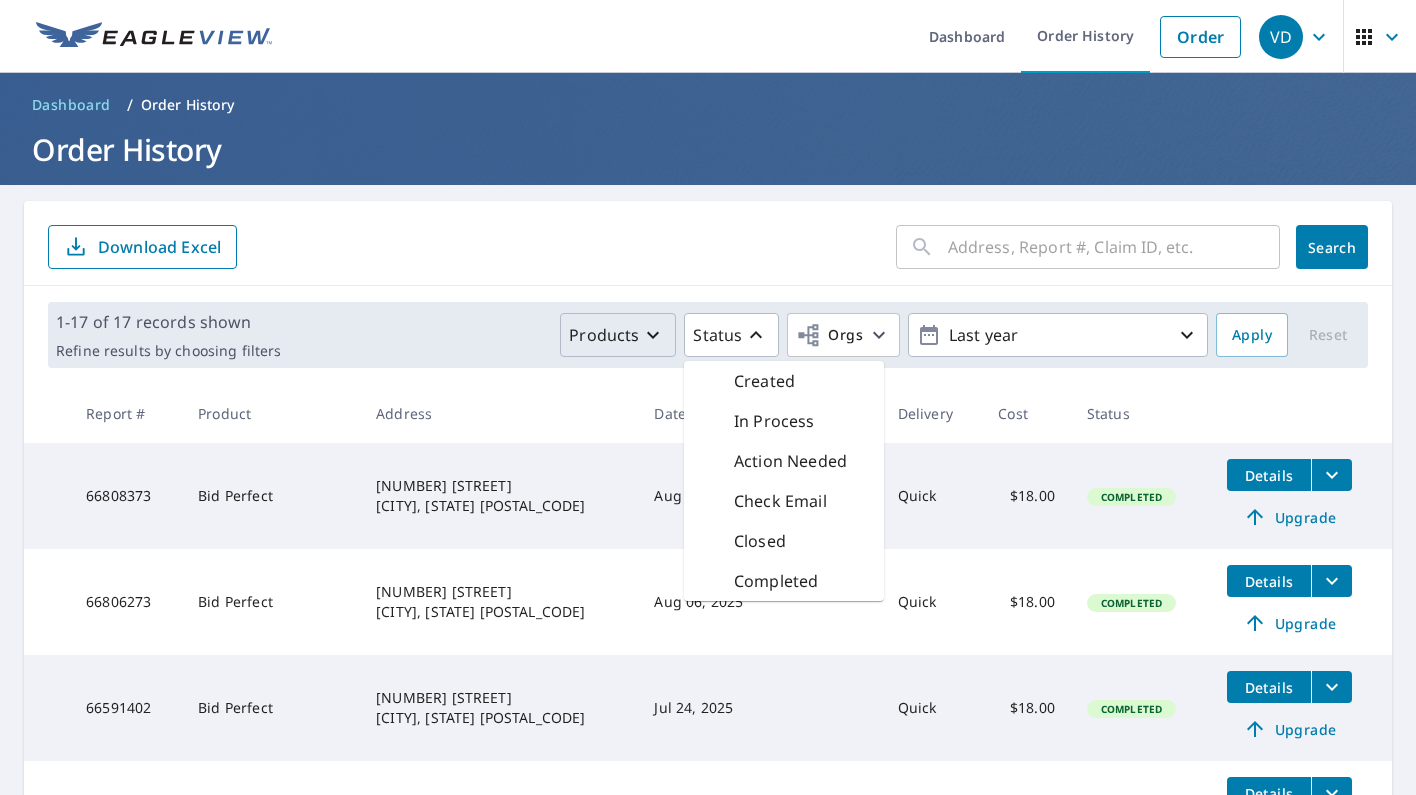 scroll, scrollTop: 0, scrollLeft: 0, axis: both 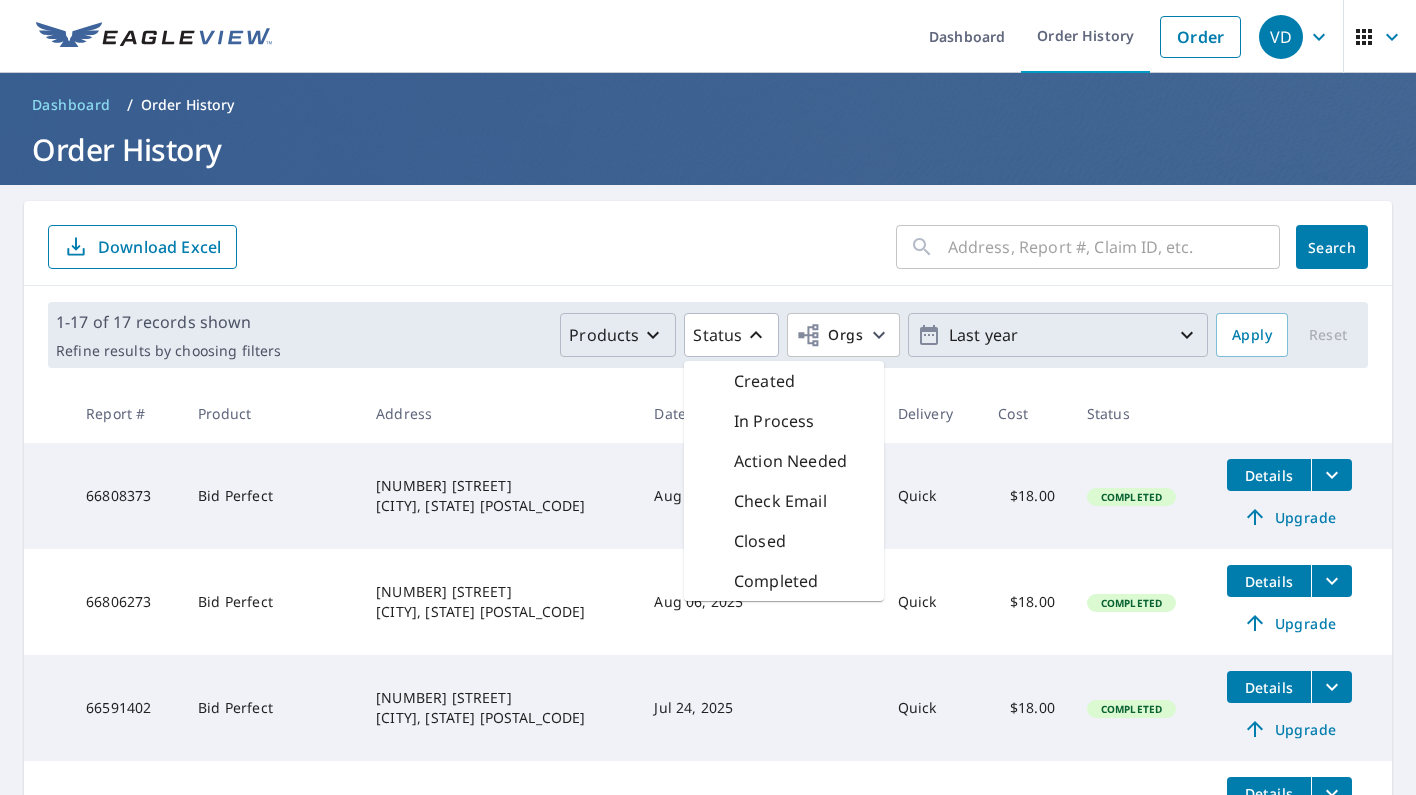 click on "Last year" at bounding box center [1058, 335] 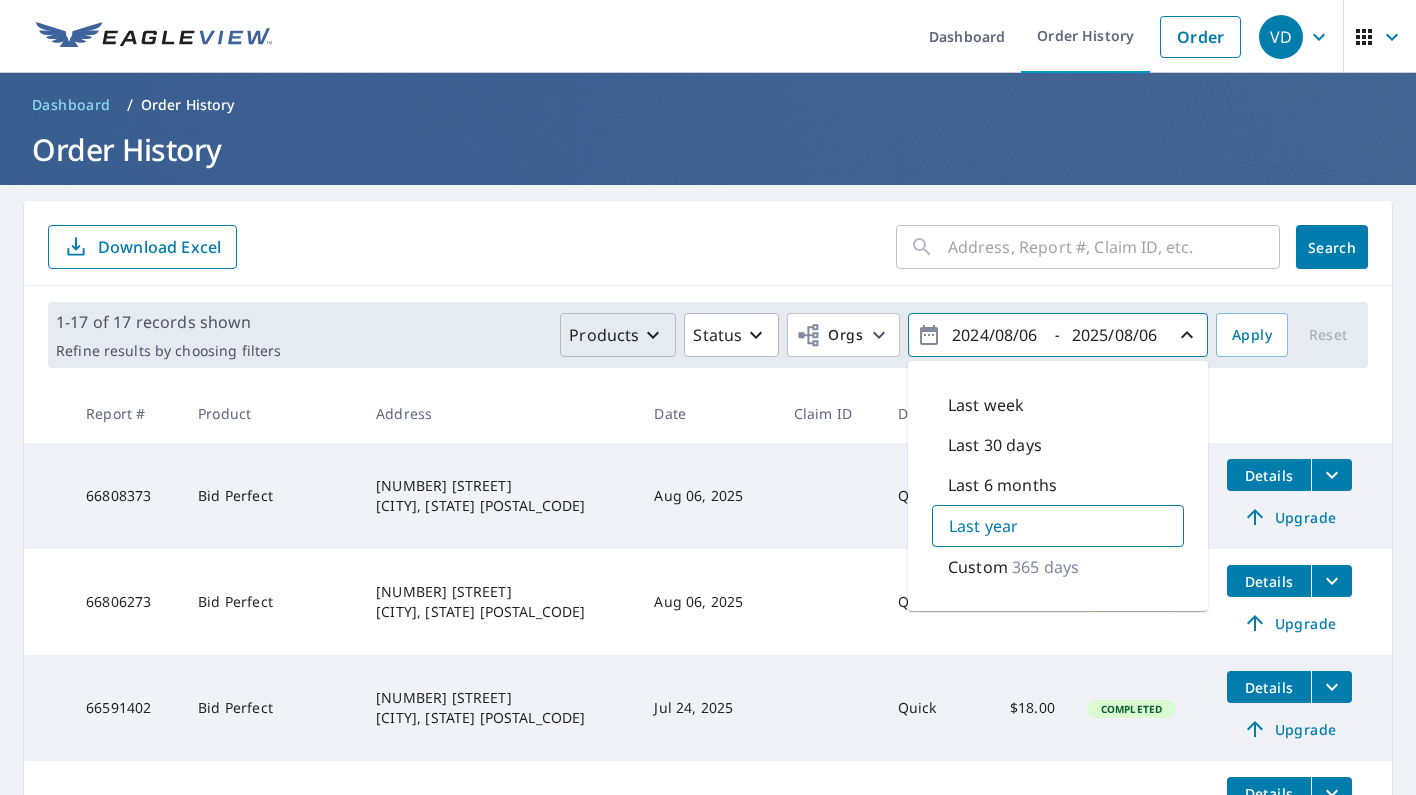click on "365 days" at bounding box center (1045, 567) 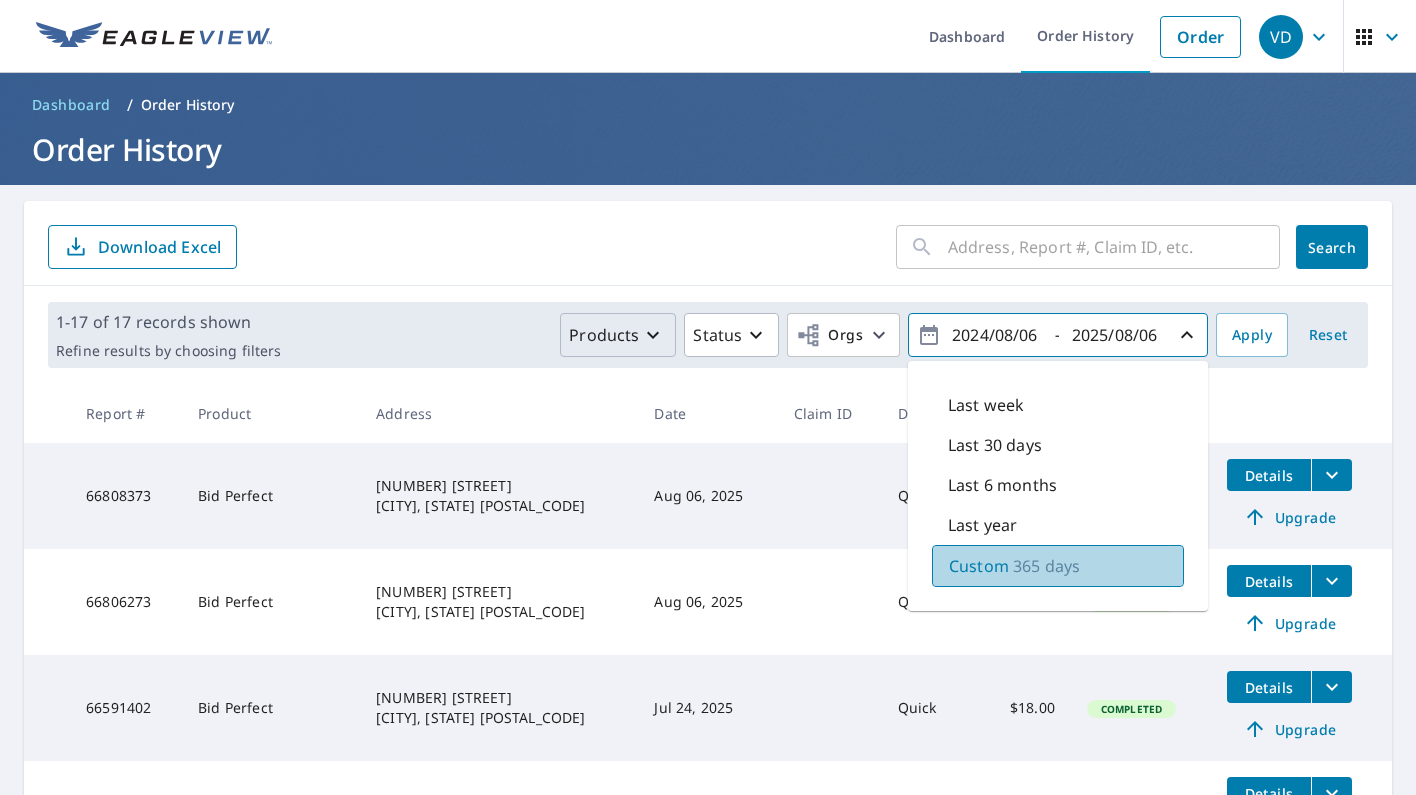 click on "365 days" at bounding box center [1046, 566] 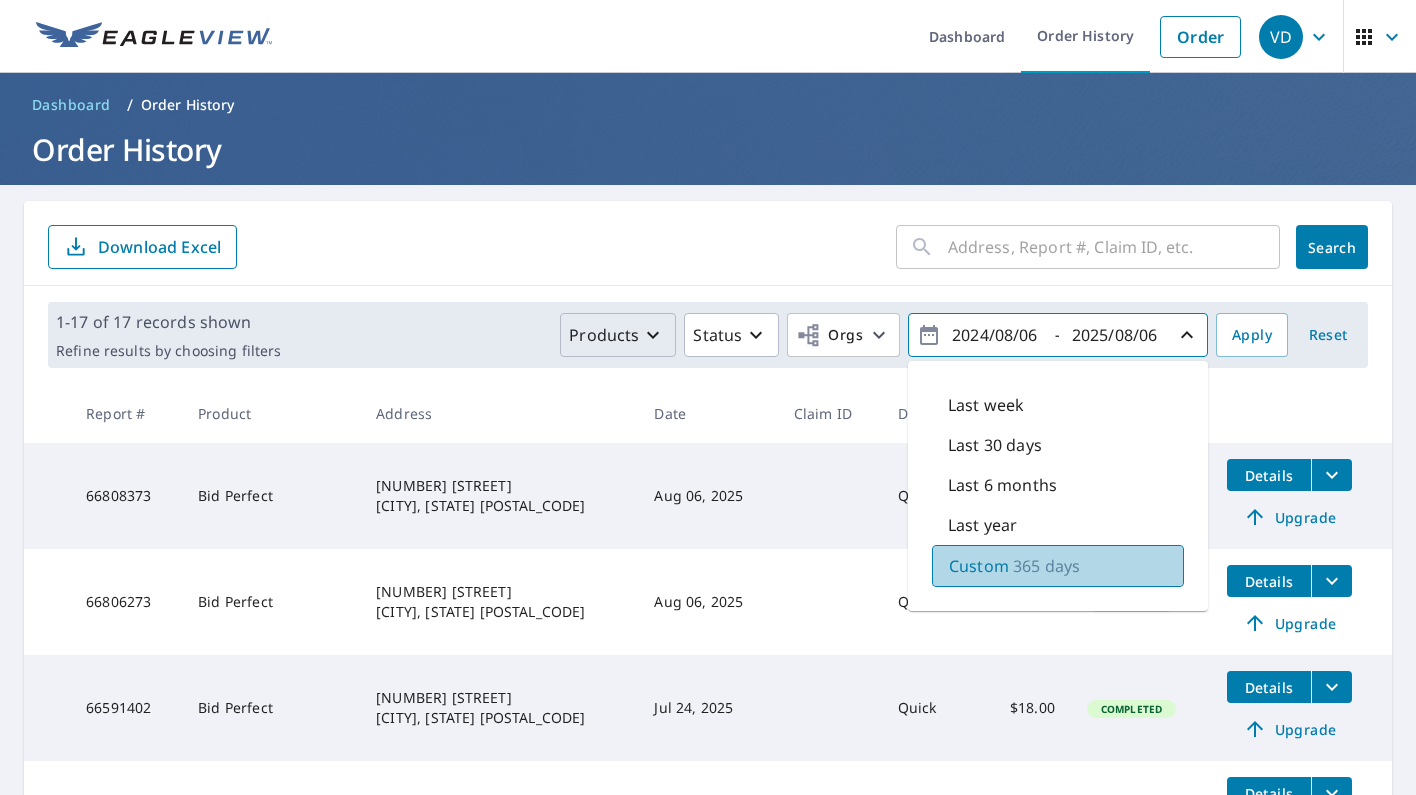 click on "365 days" at bounding box center [1046, 566] 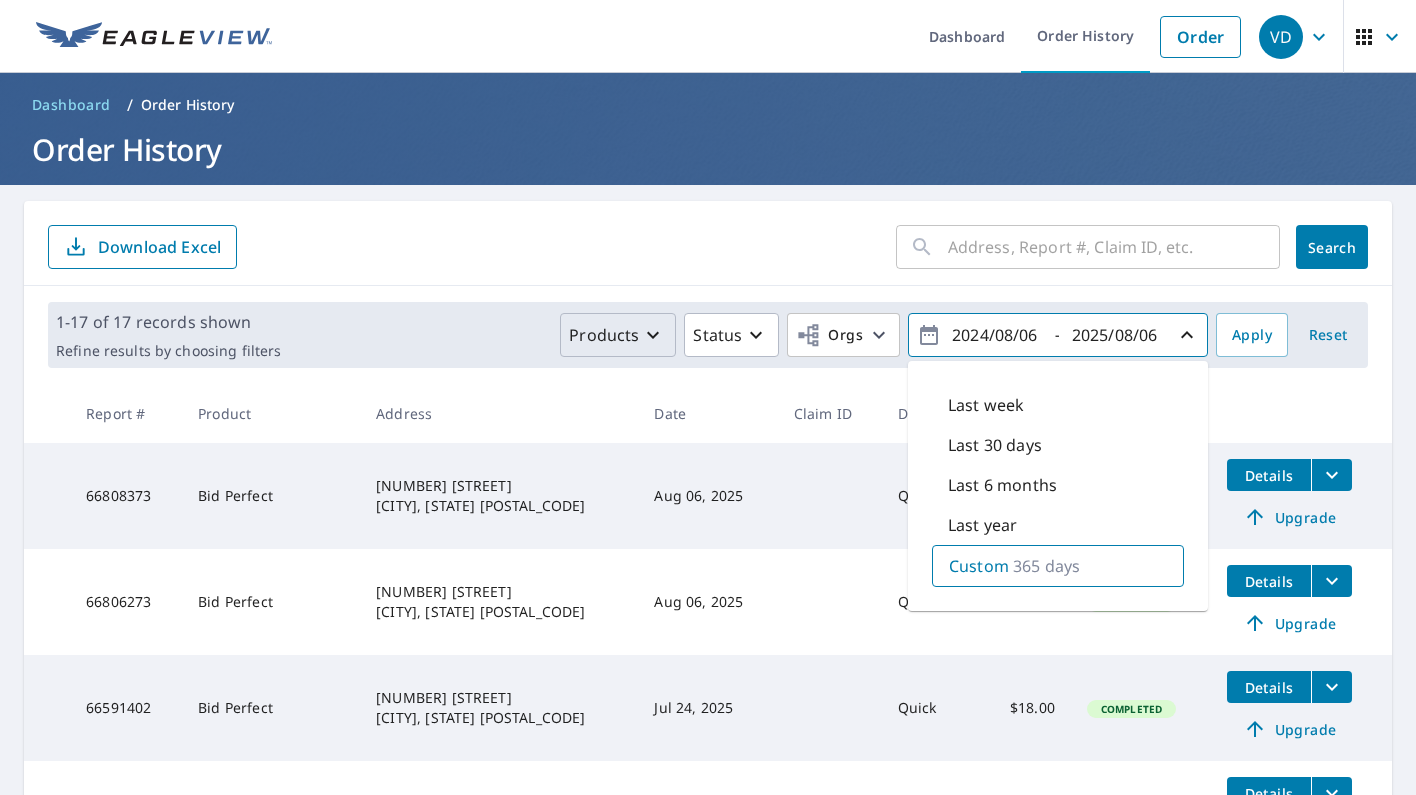 click on "Last year" at bounding box center [982, 525] 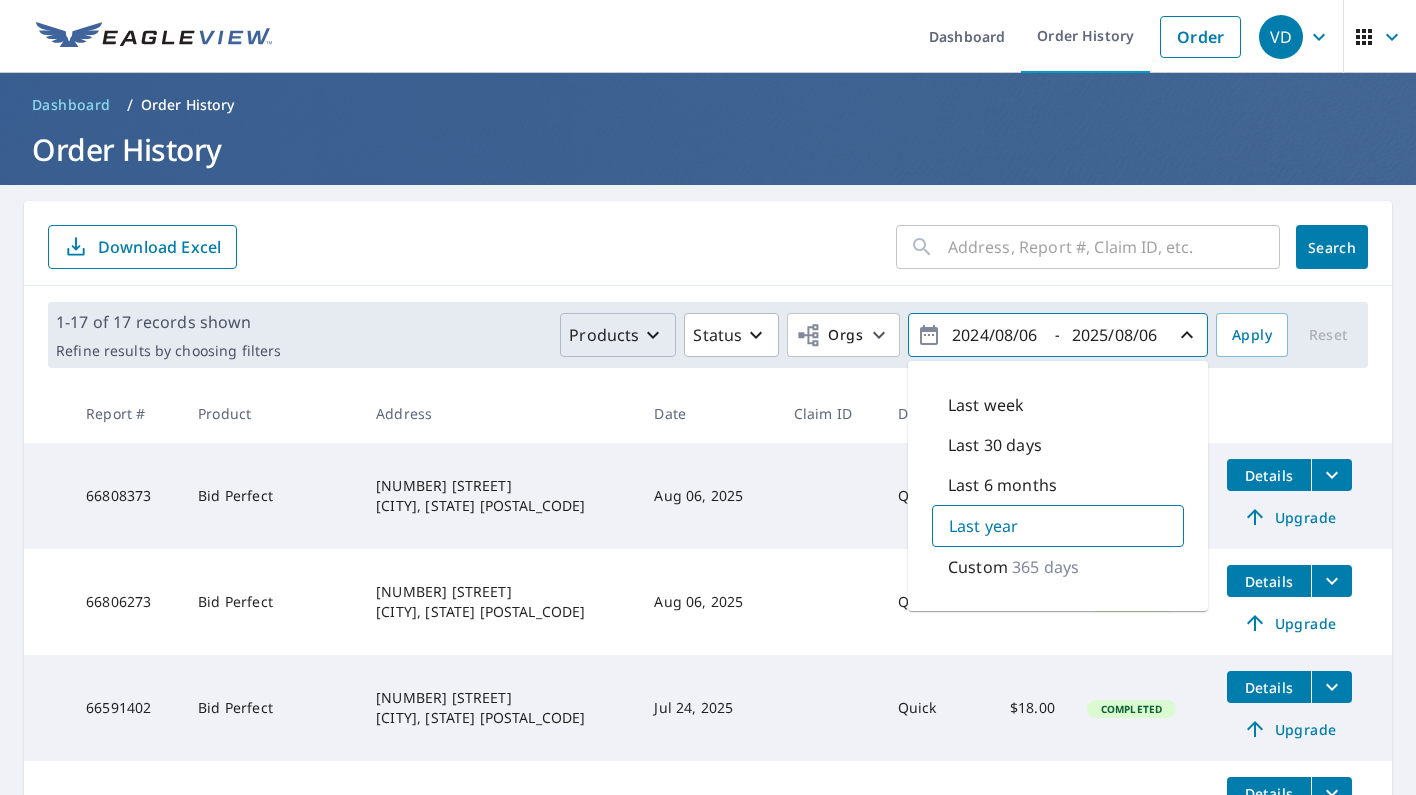 click on "1-17 of 17 records shown Refine results by choosing filters Products Status Orgs 2024/08/06 - 2025/08/06 Last week Last 30 days Last 6 months Last year Custom 365 days Apply Reset" at bounding box center (708, 335) 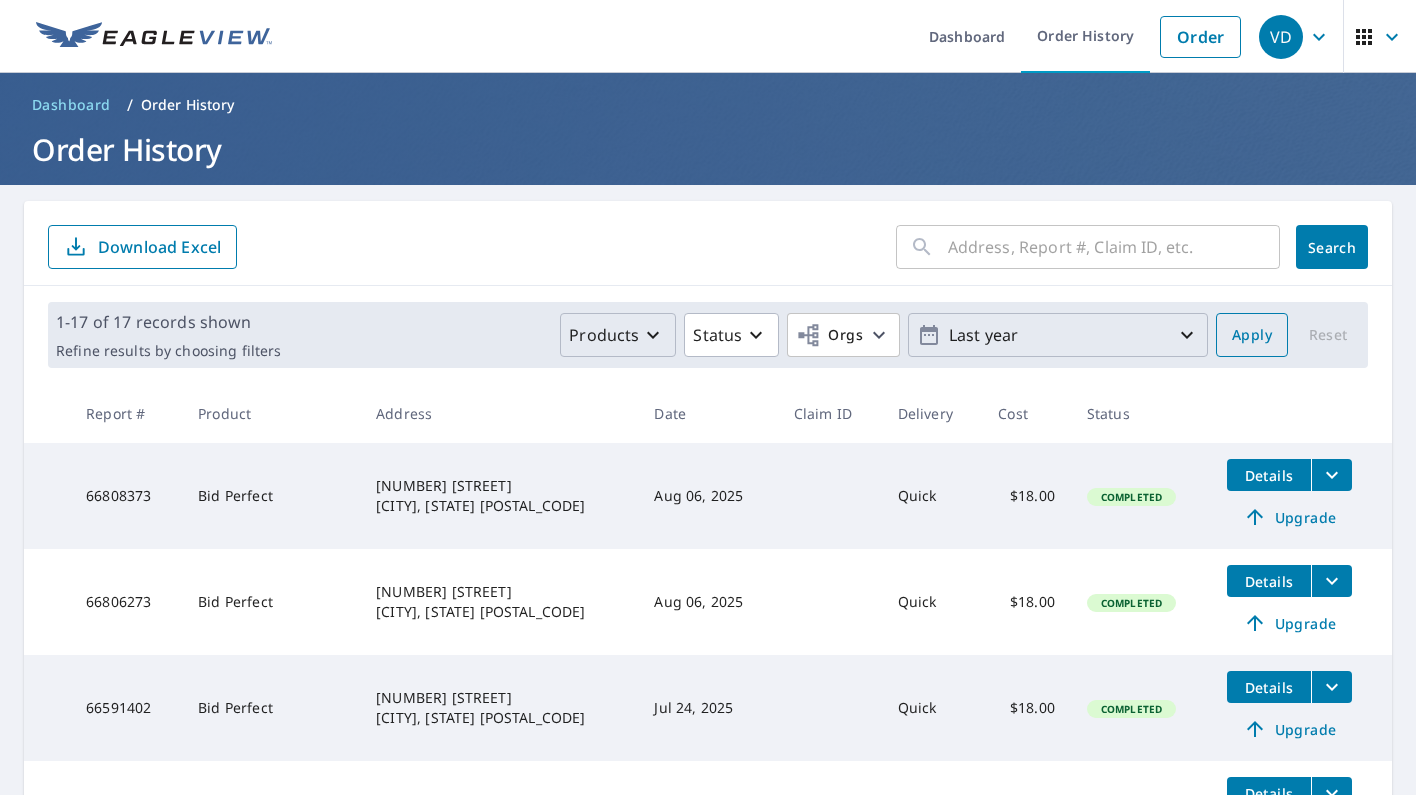 click on "Apply" at bounding box center (1252, 335) 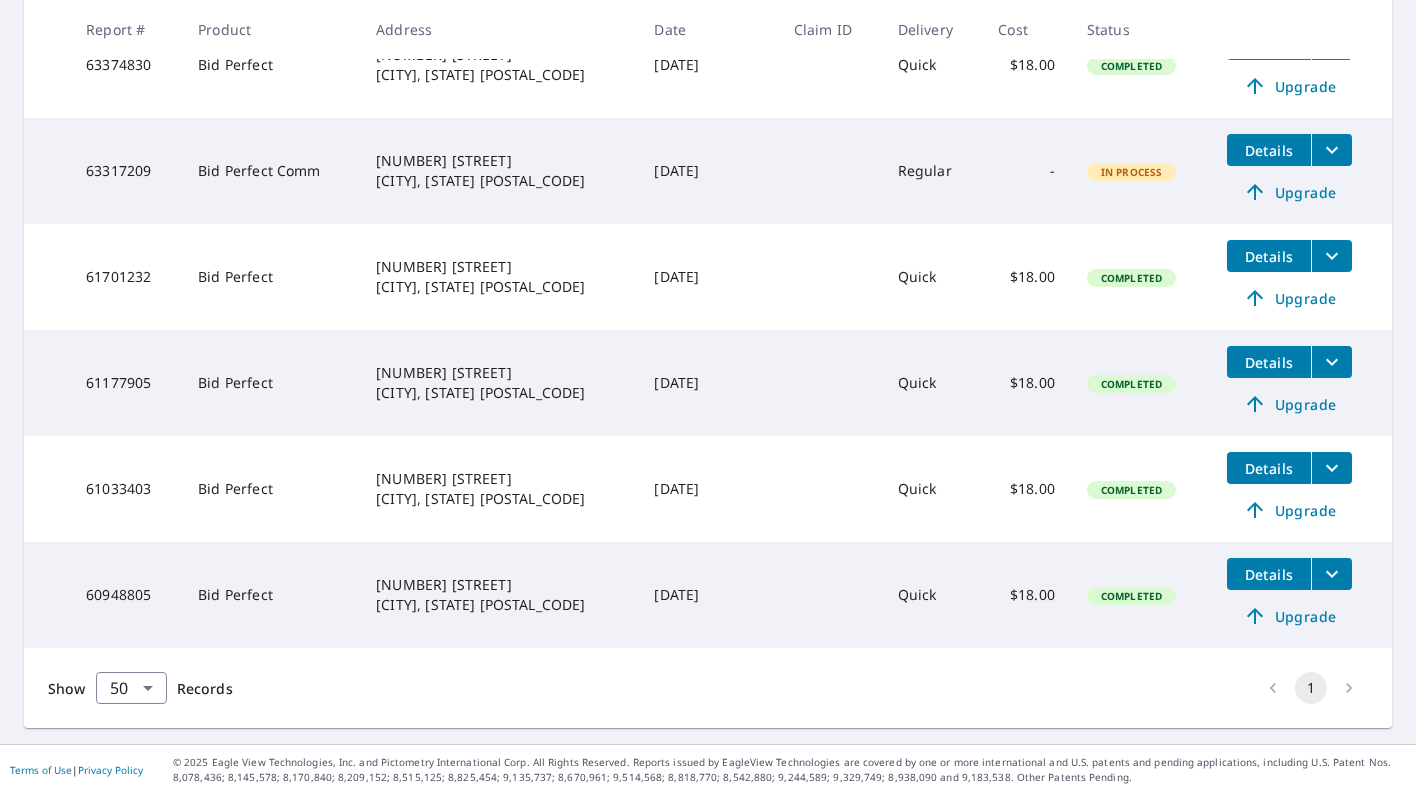 scroll, scrollTop: 1597, scrollLeft: 0, axis: vertical 